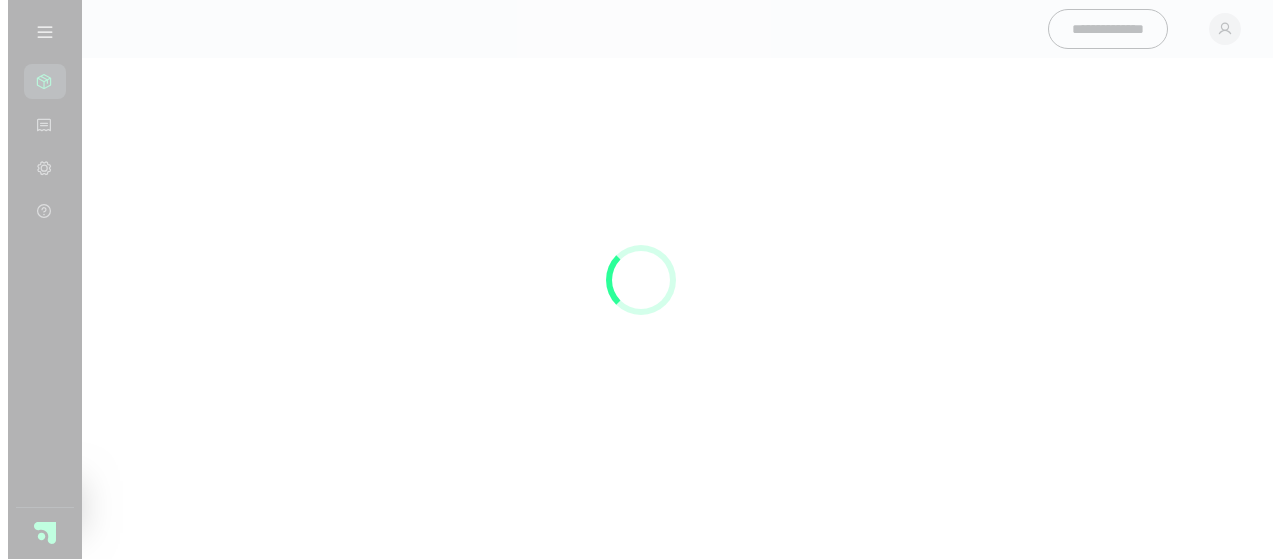 scroll, scrollTop: 0, scrollLeft: 0, axis: both 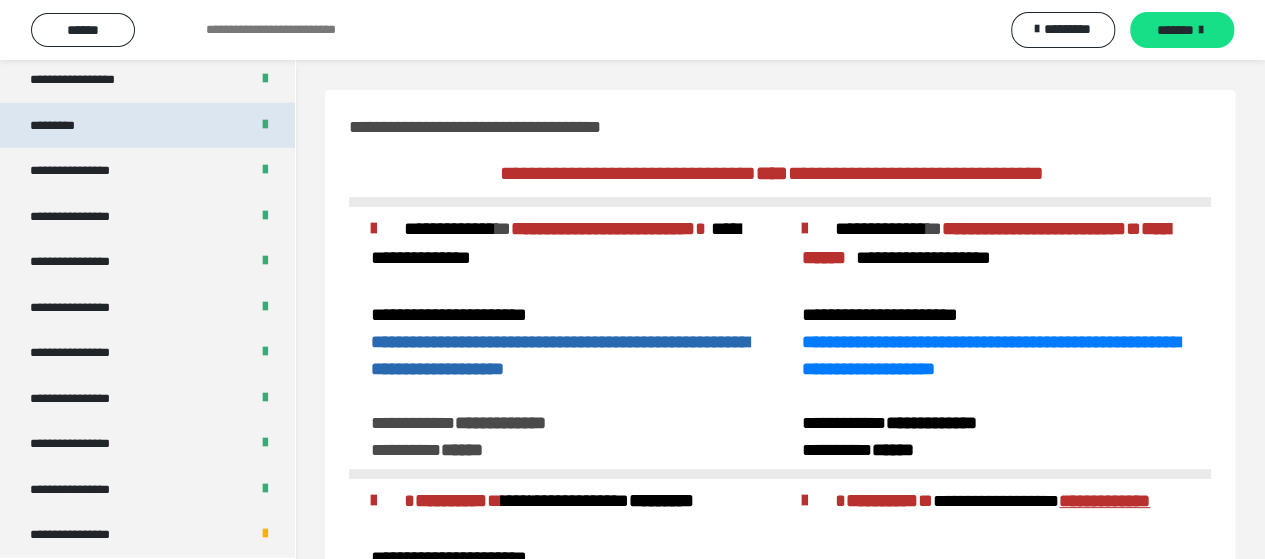 click on "*********" at bounding box center [147, 126] 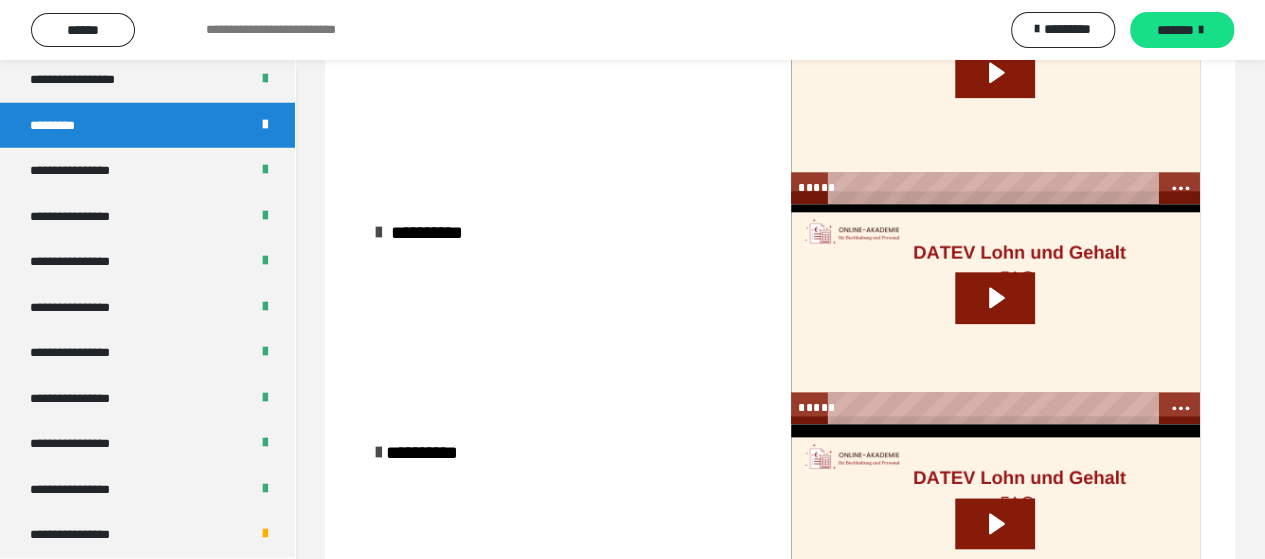 scroll, scrollTop: 1146, scrollLeft: 0, axis: vertical 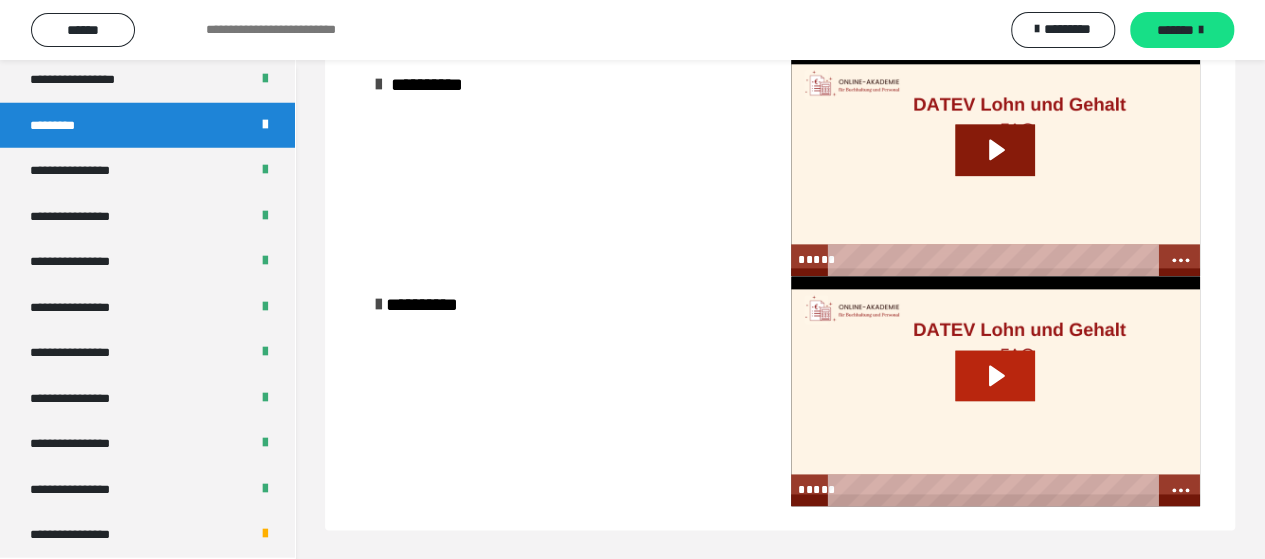 click 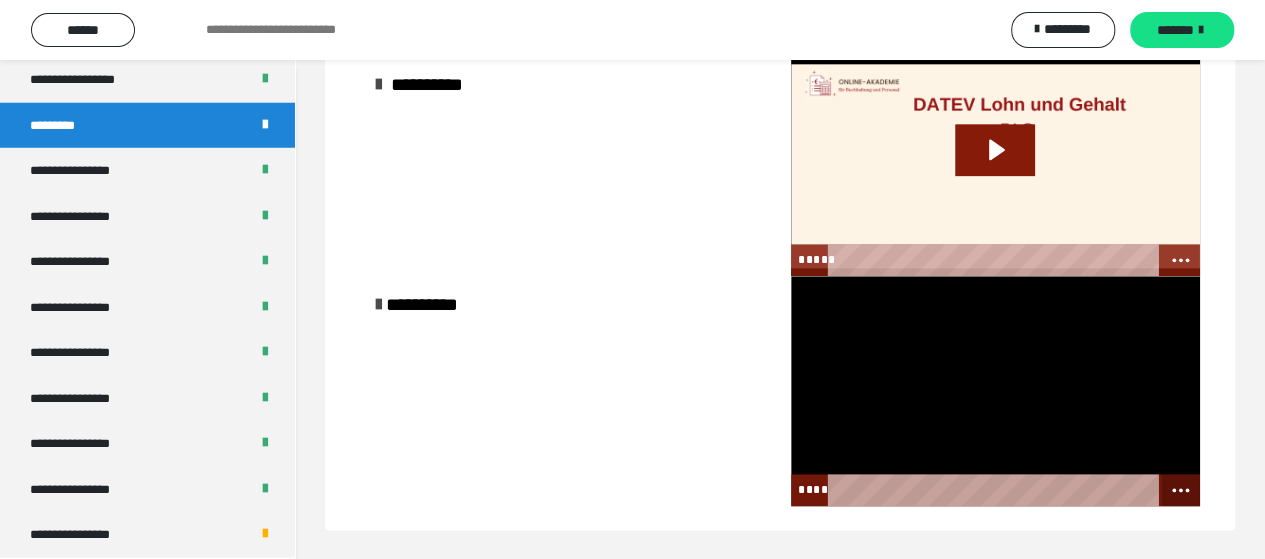 click 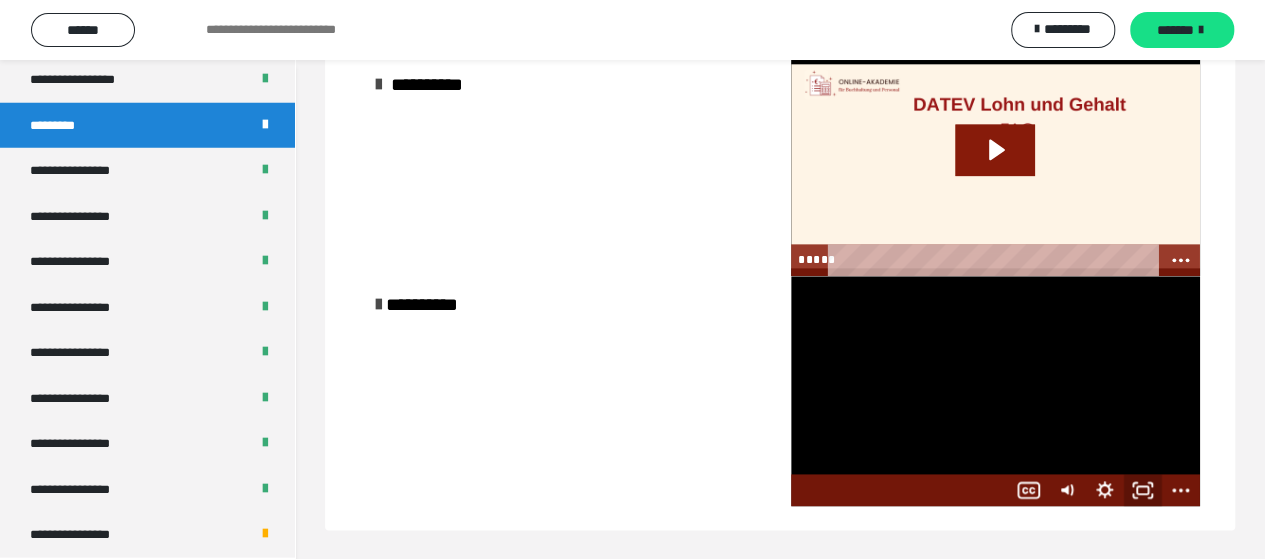 click 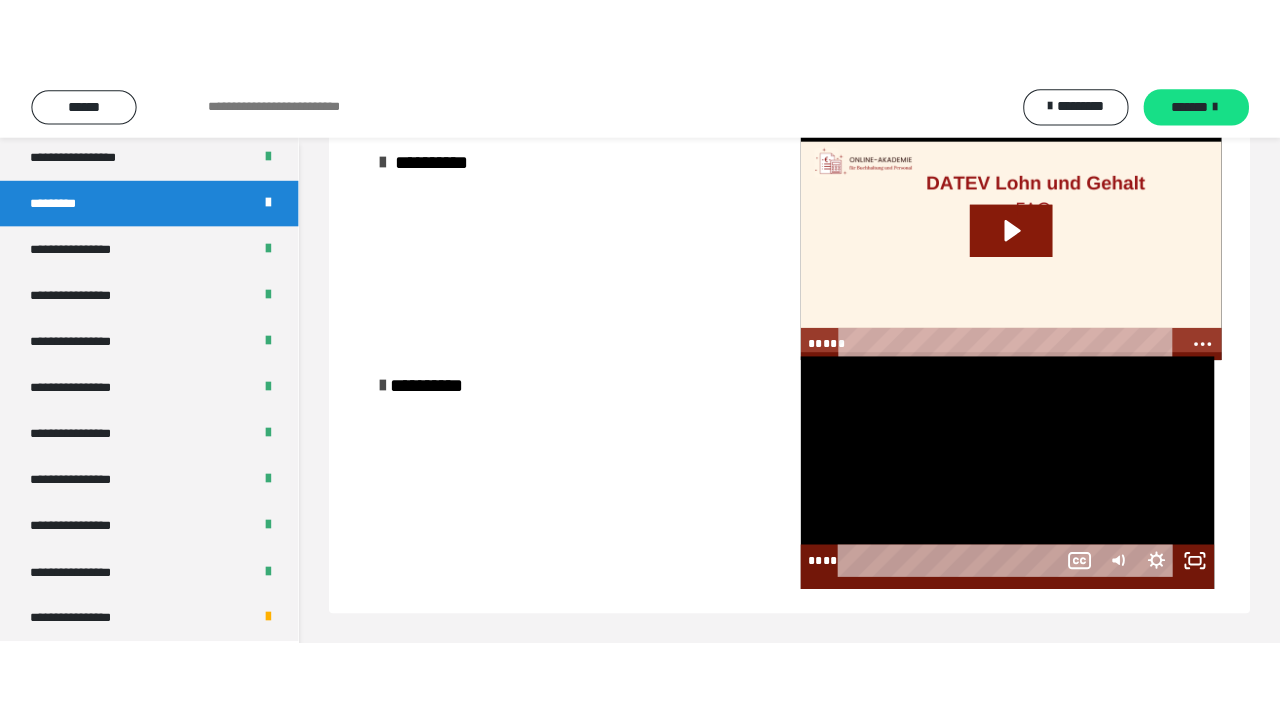 scroll, scrollTop: 1012, scrollLeft: 0, axis: vertical 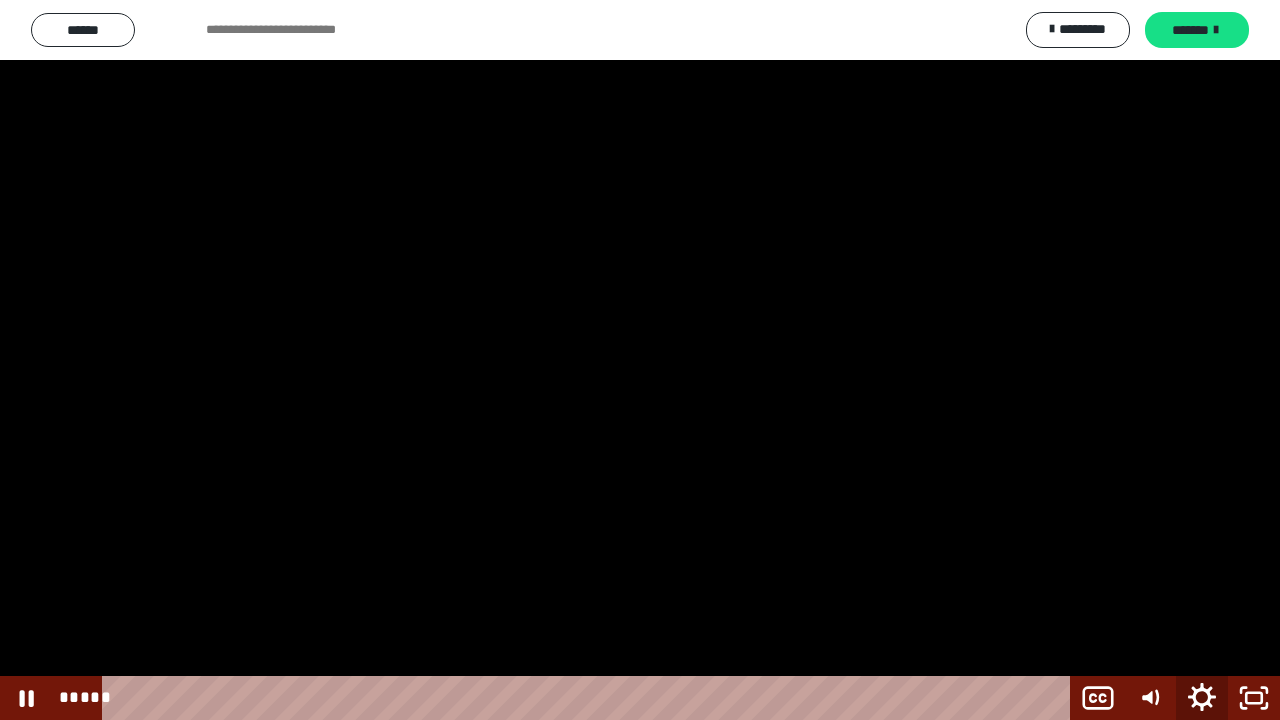 click 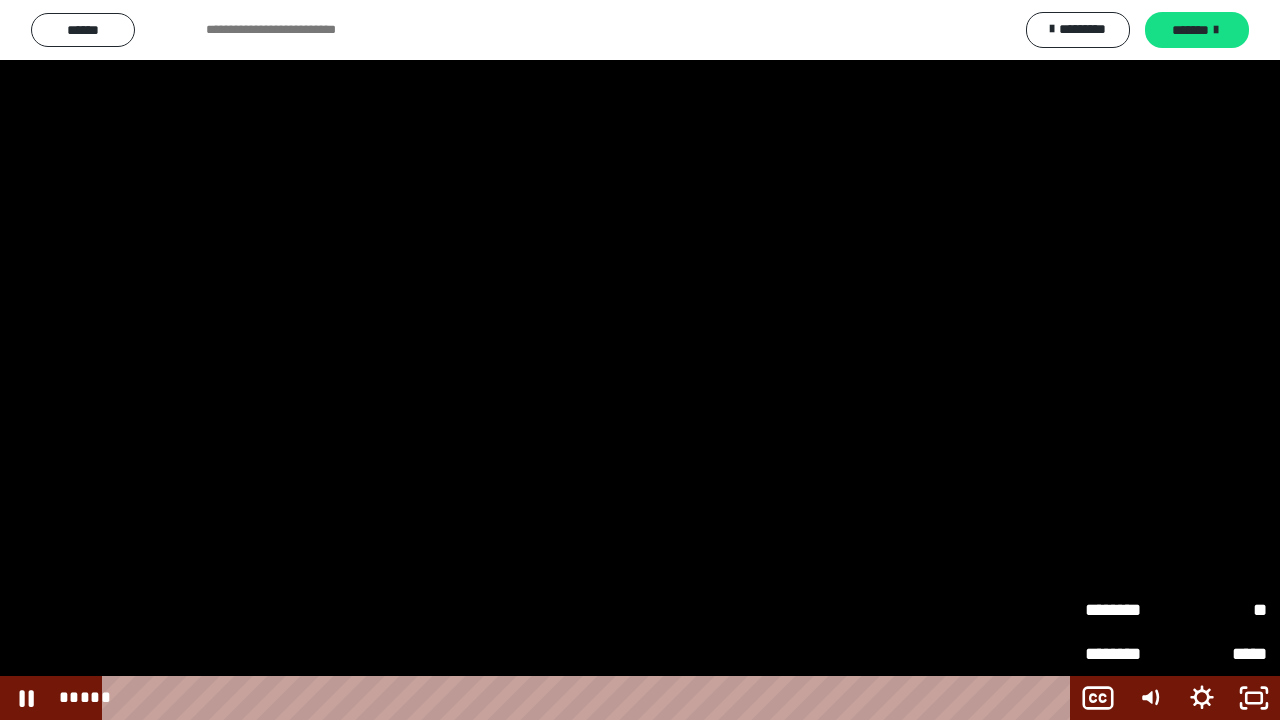 click on "********" at bounding box center [1130, 609] 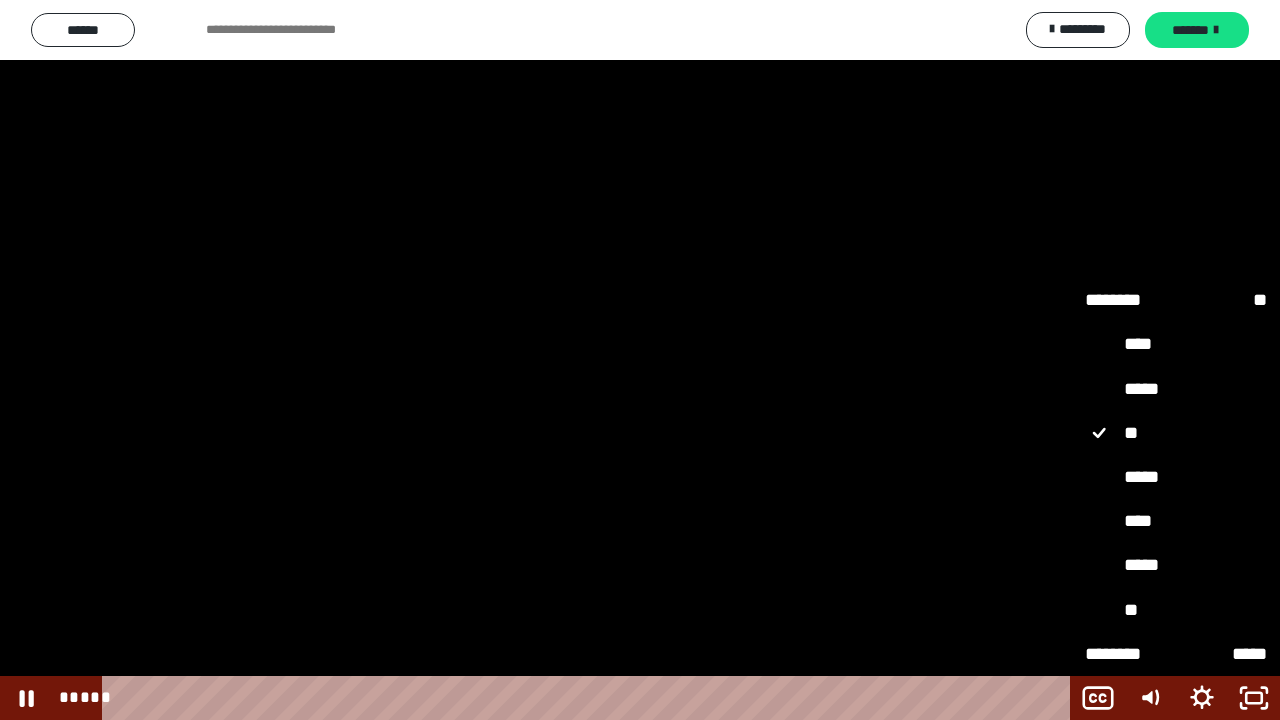 click on "*****" at bounding box center (1176, 565) 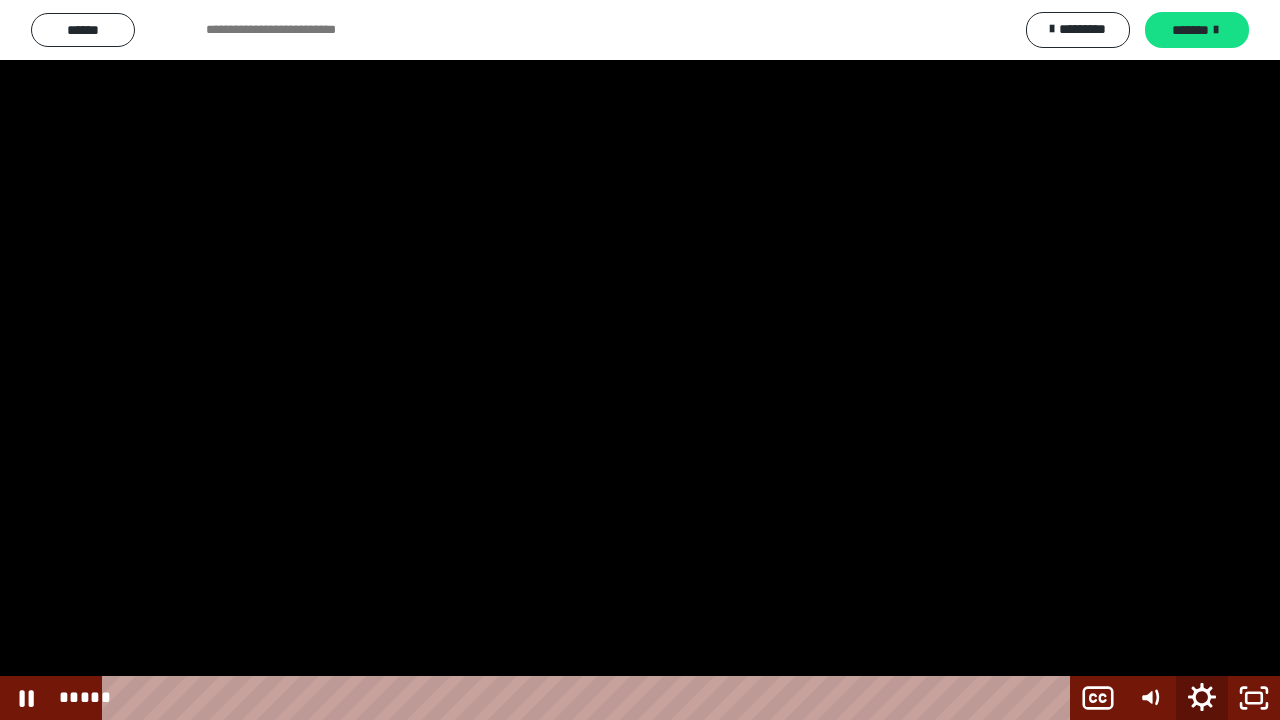 click 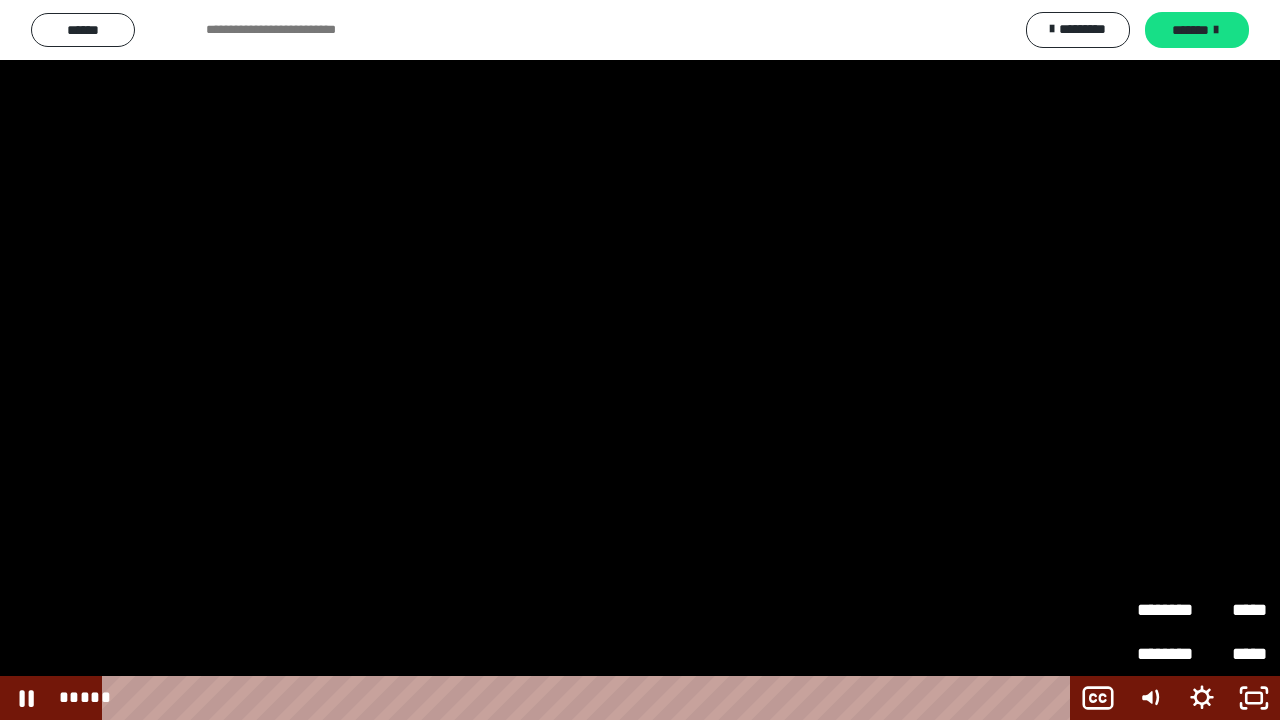 click on "********" at bounding box center (1169, 601) 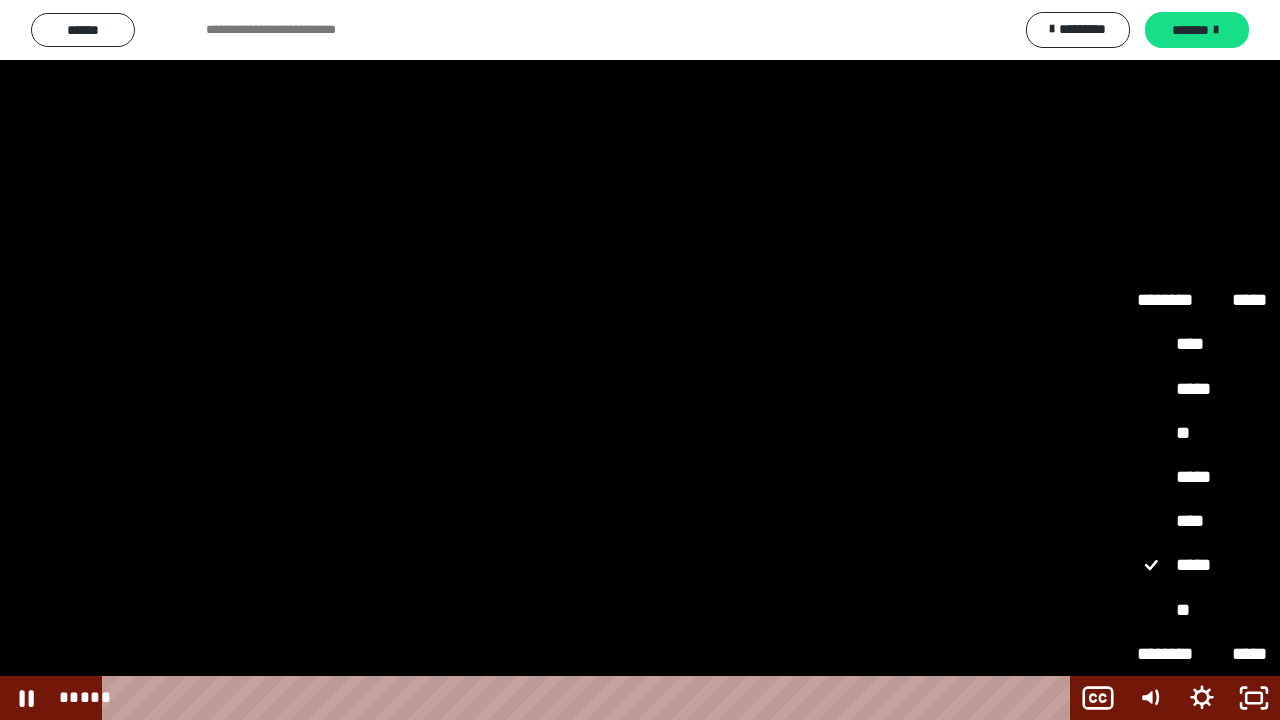 click on "****" at bounding box center [1202, 521] 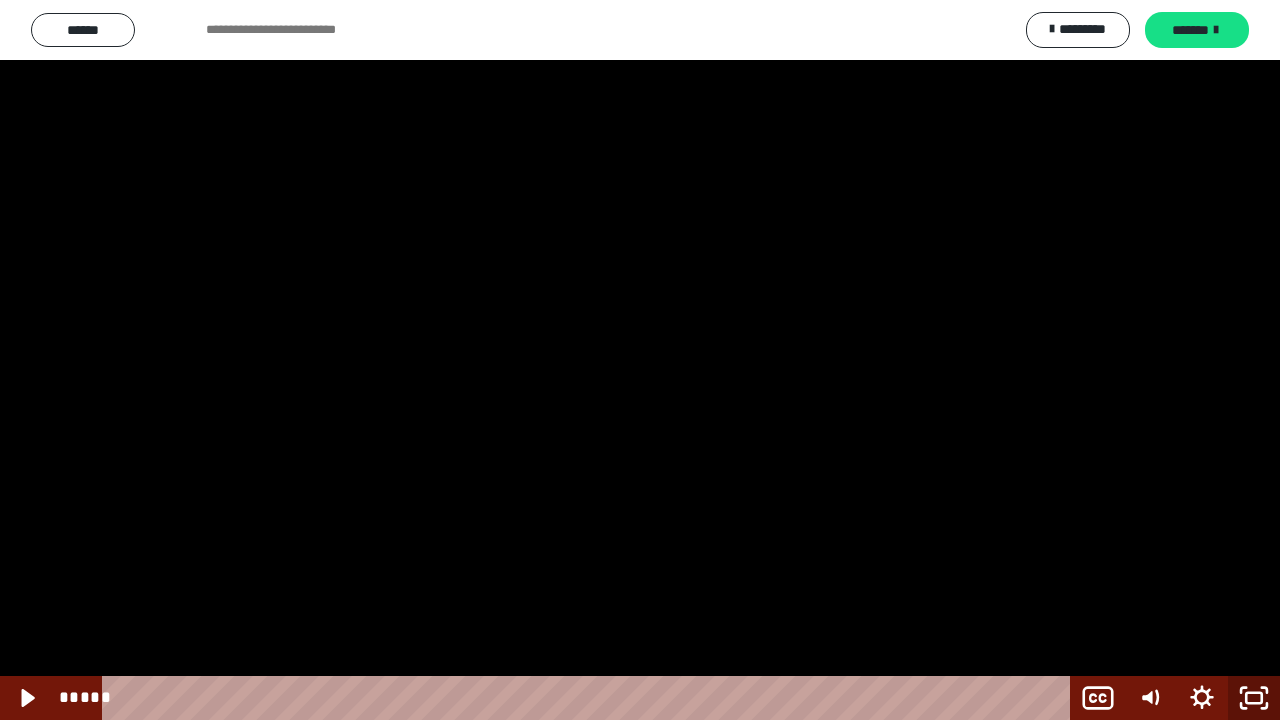 click 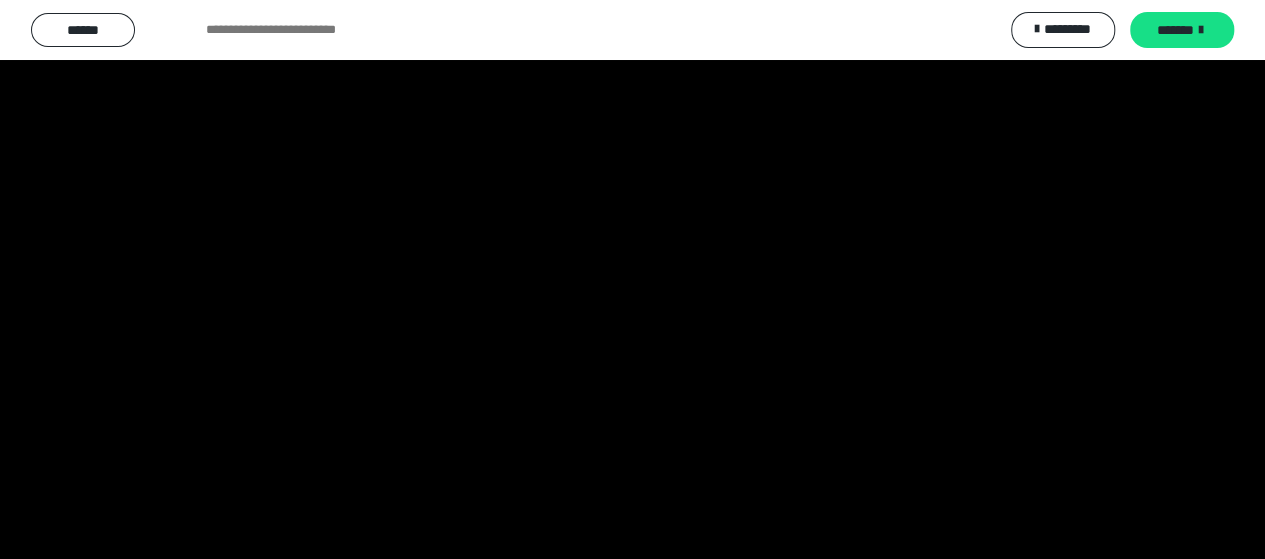 scroll, scrollTop: 2744, scrollLeft: 0, axis: vertical 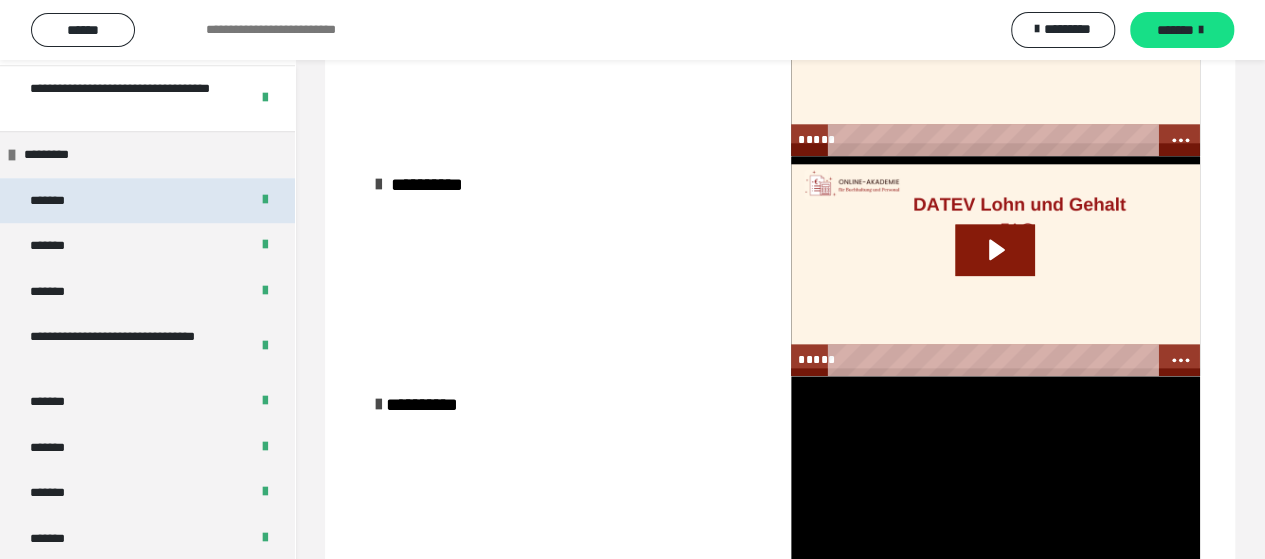 click on "*******" at bounding box center [61, 201] 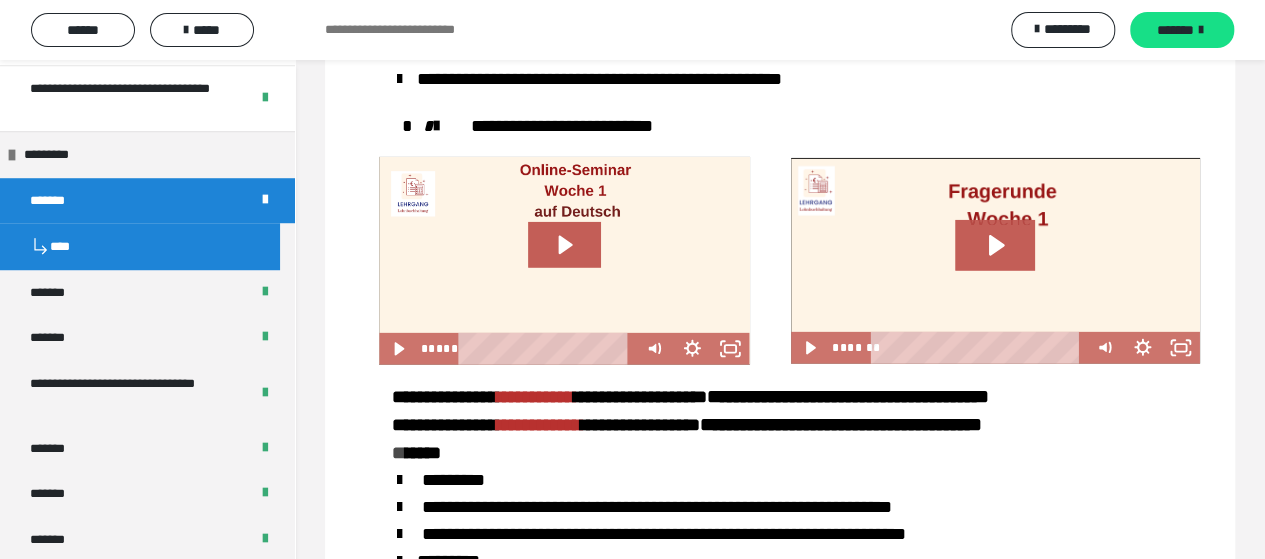 scroll, scrollTop: 2900, scrollLeft: 0, axis: vertical 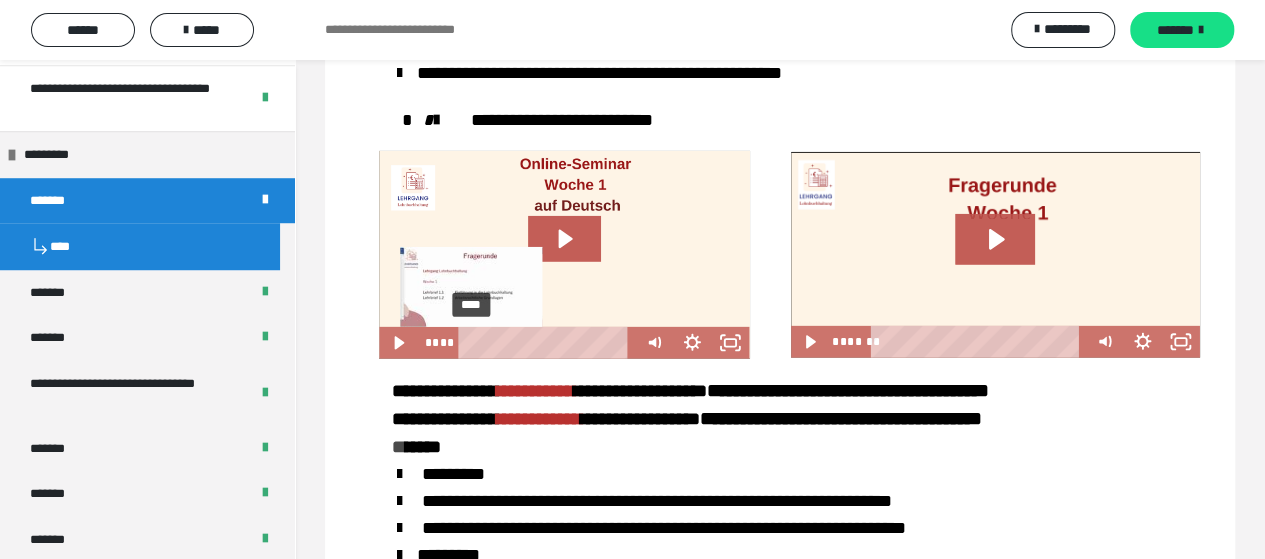 click on "****" at bounding box center (549, 343) 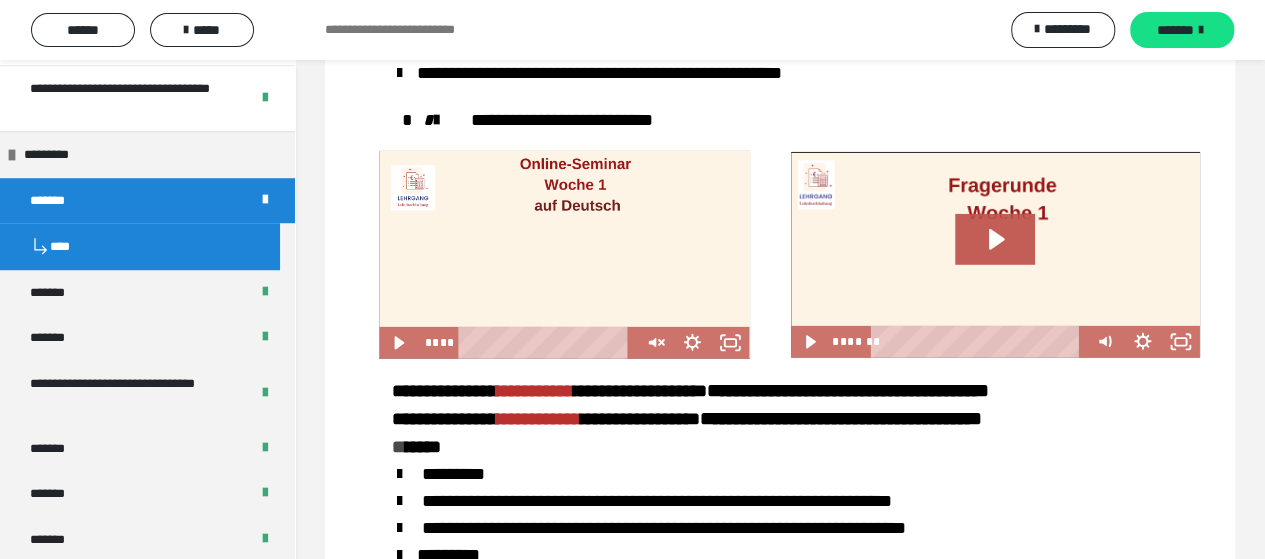 click at bounding box center (564, 255) 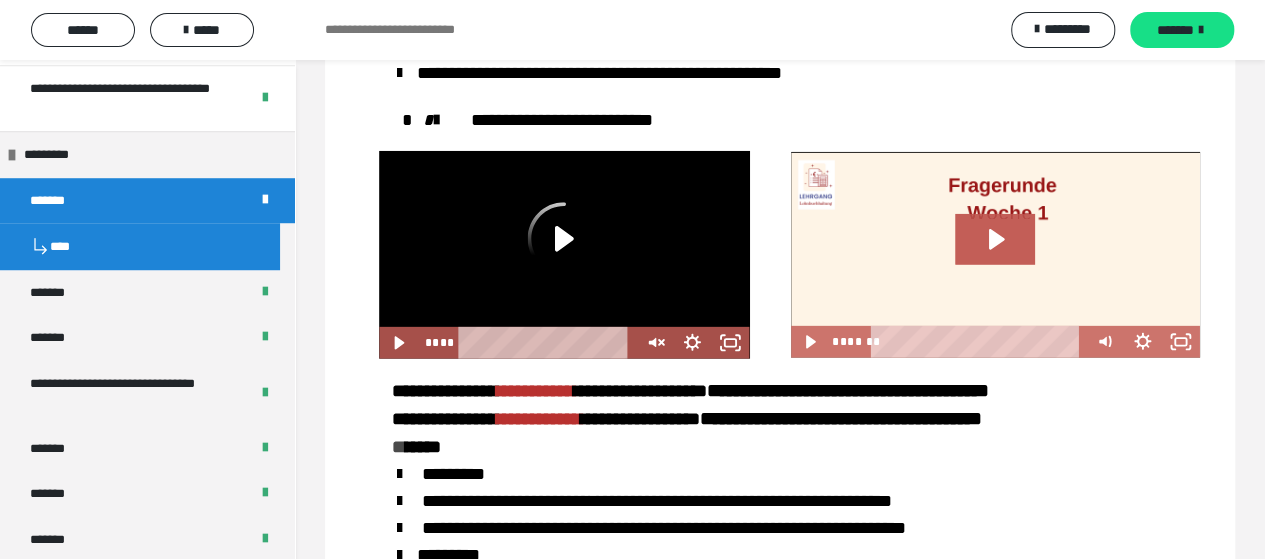 click 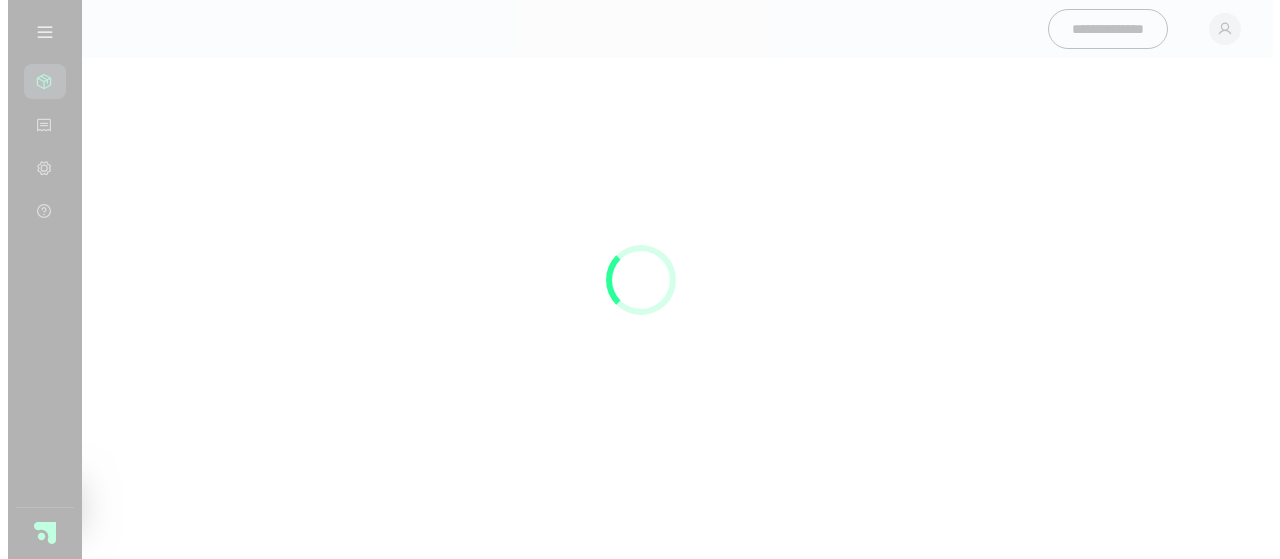 scroll, scrollTop: 0, scrollLeft: 0, axis: both 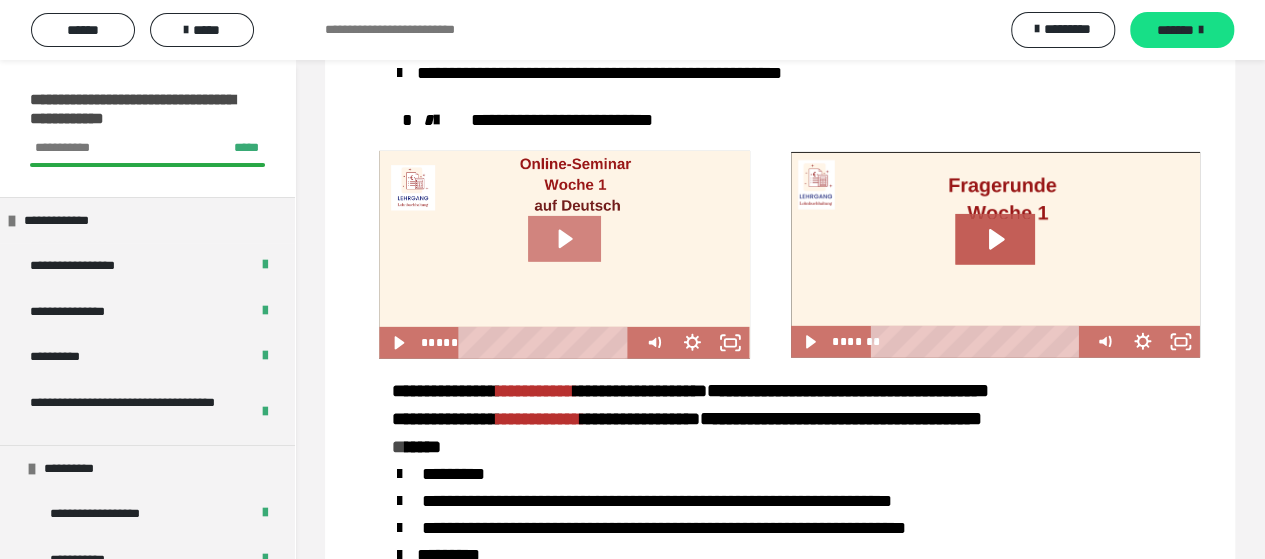 click 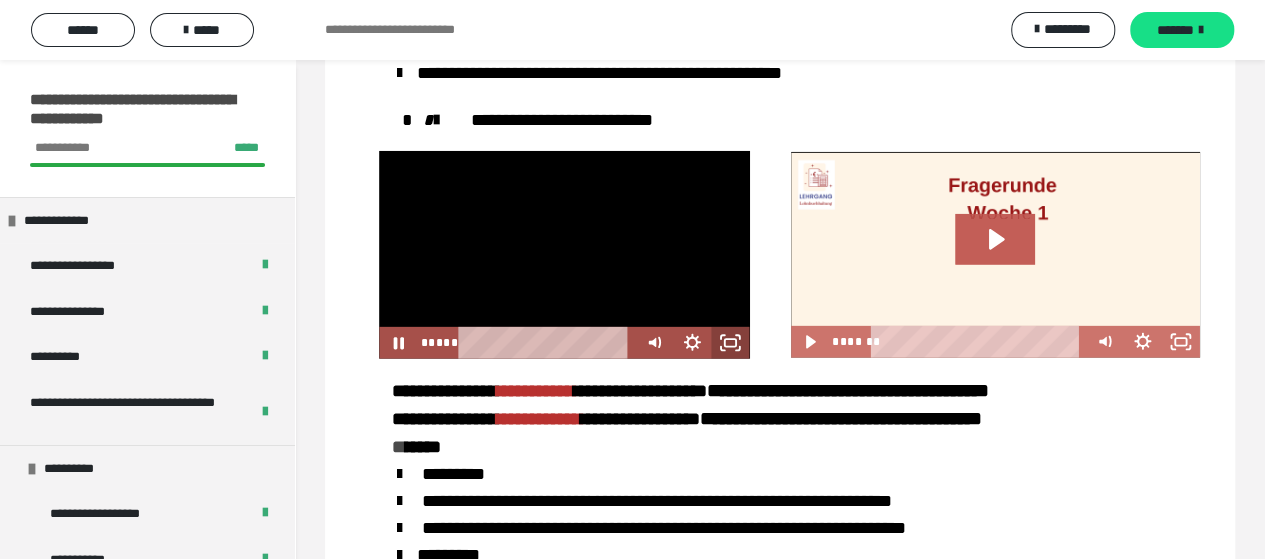 click 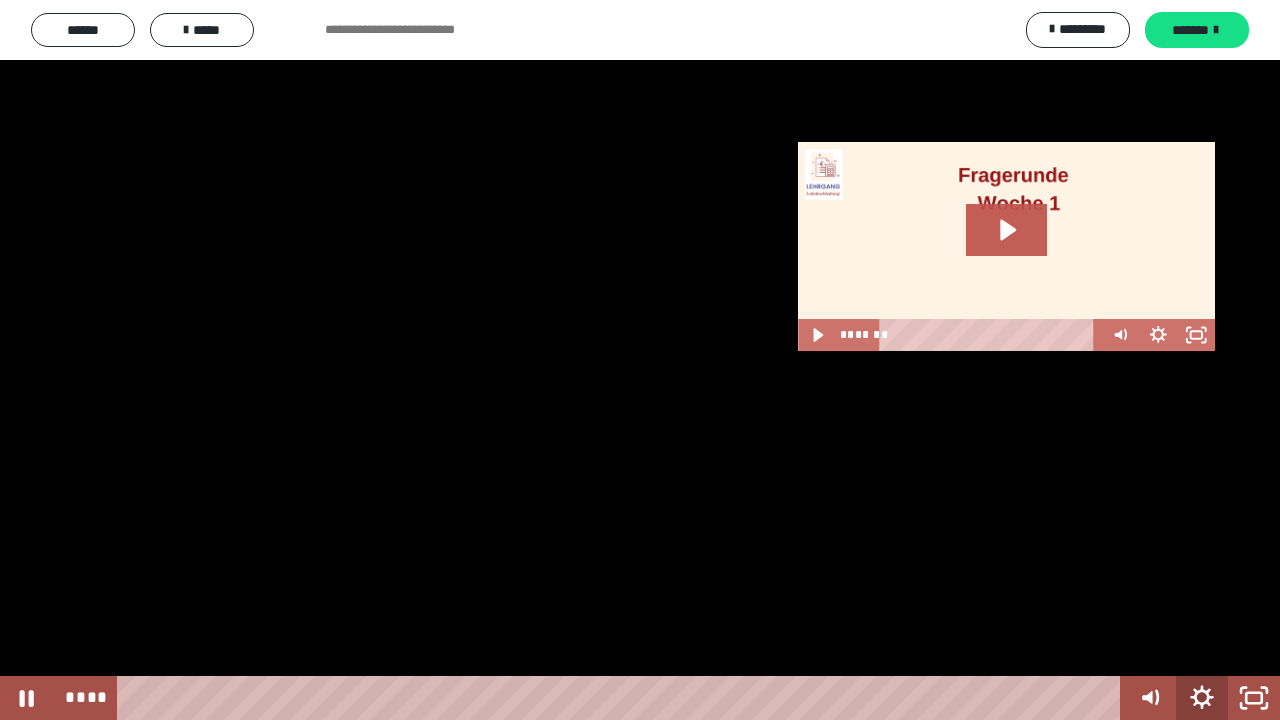 click 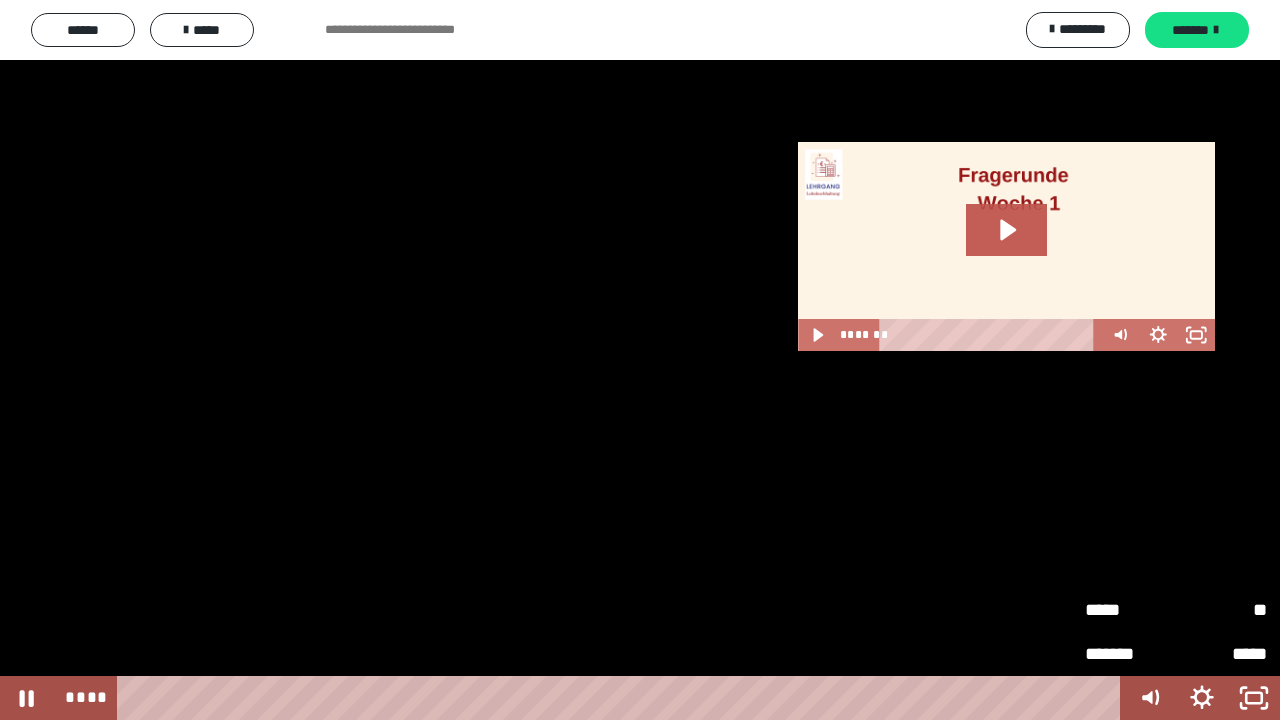 click on "*****" at bounding box center (1130, 610) 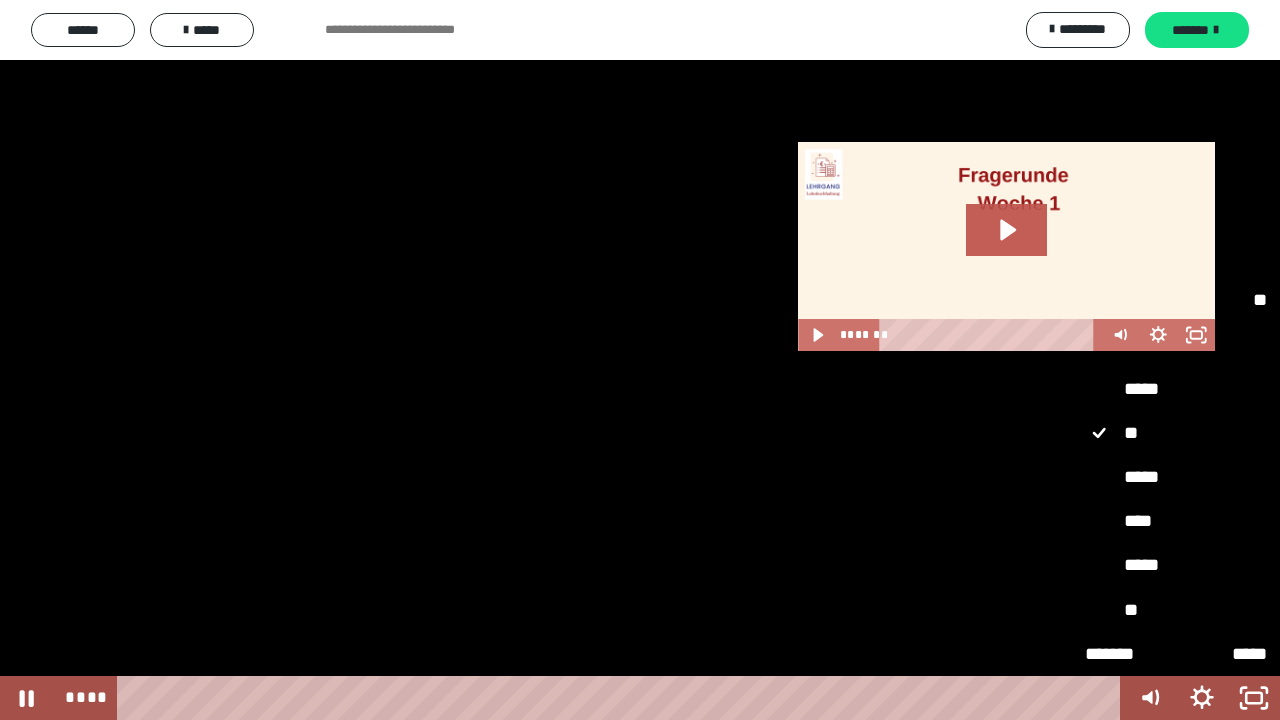 click on "*****" at bounding box center (1176, 565) 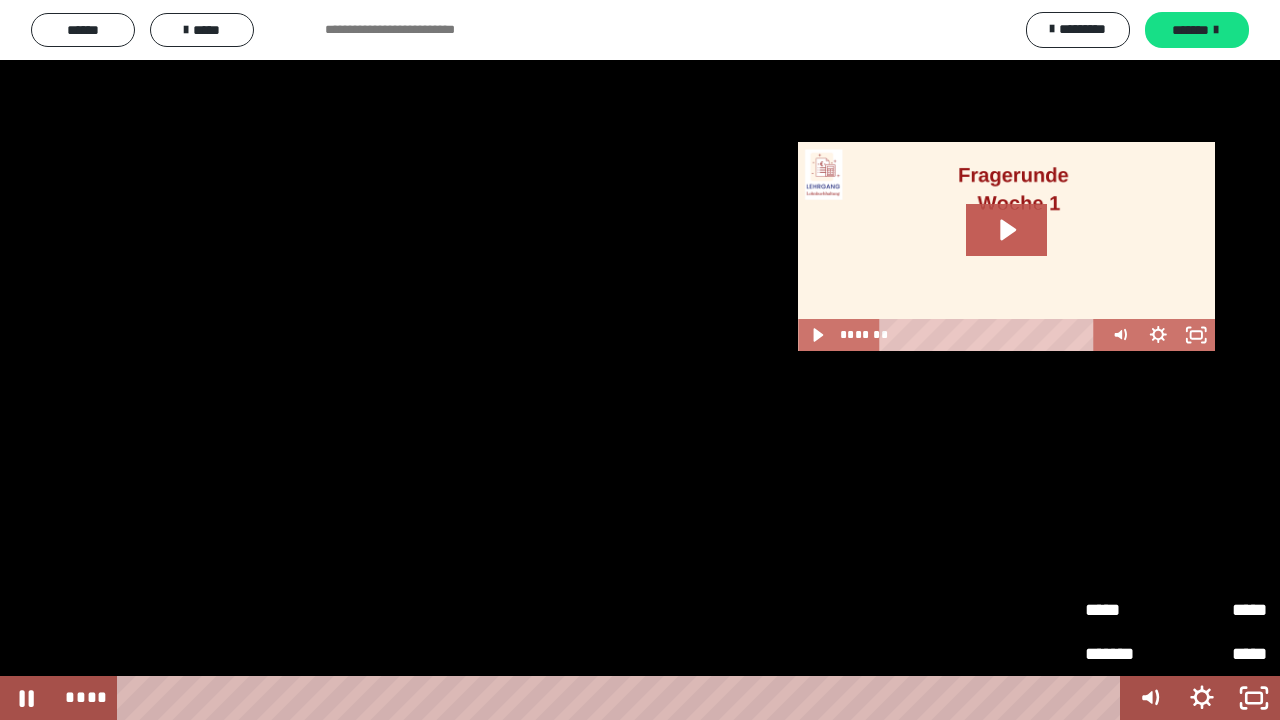 click on "*****" at bounding box center (1130, 610) 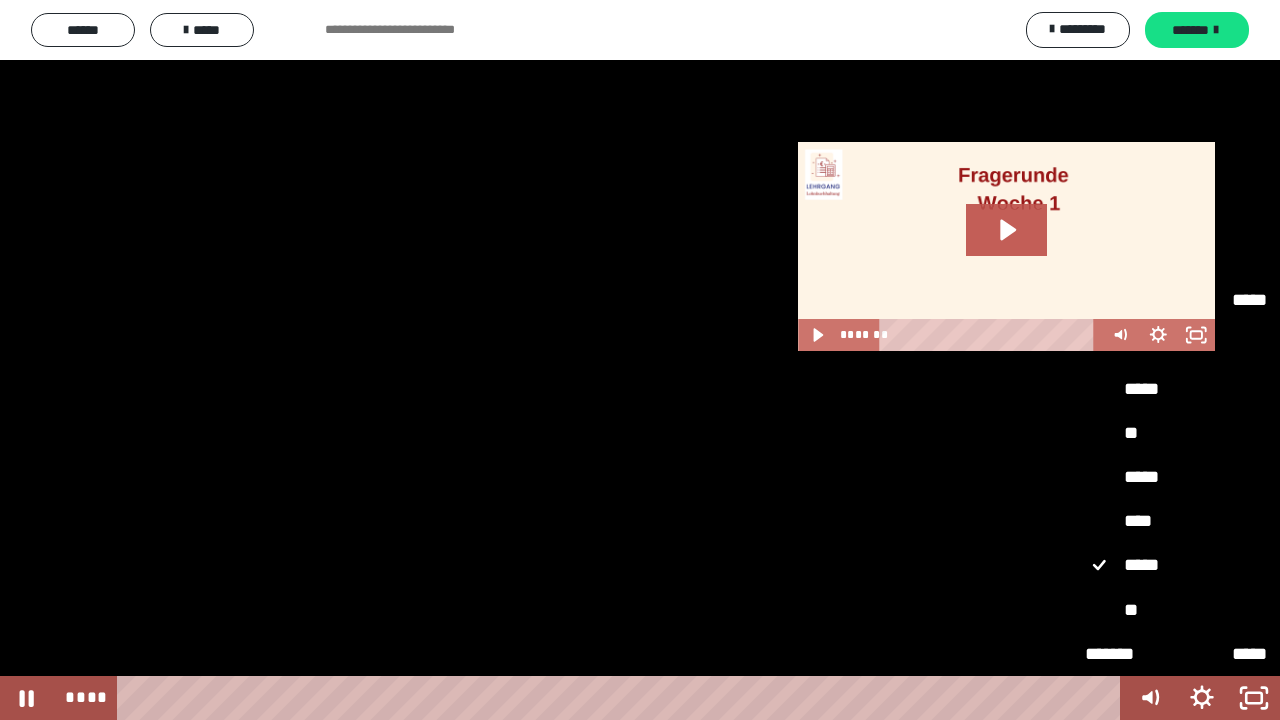 click on "****" at bounding box center [1176, 521] 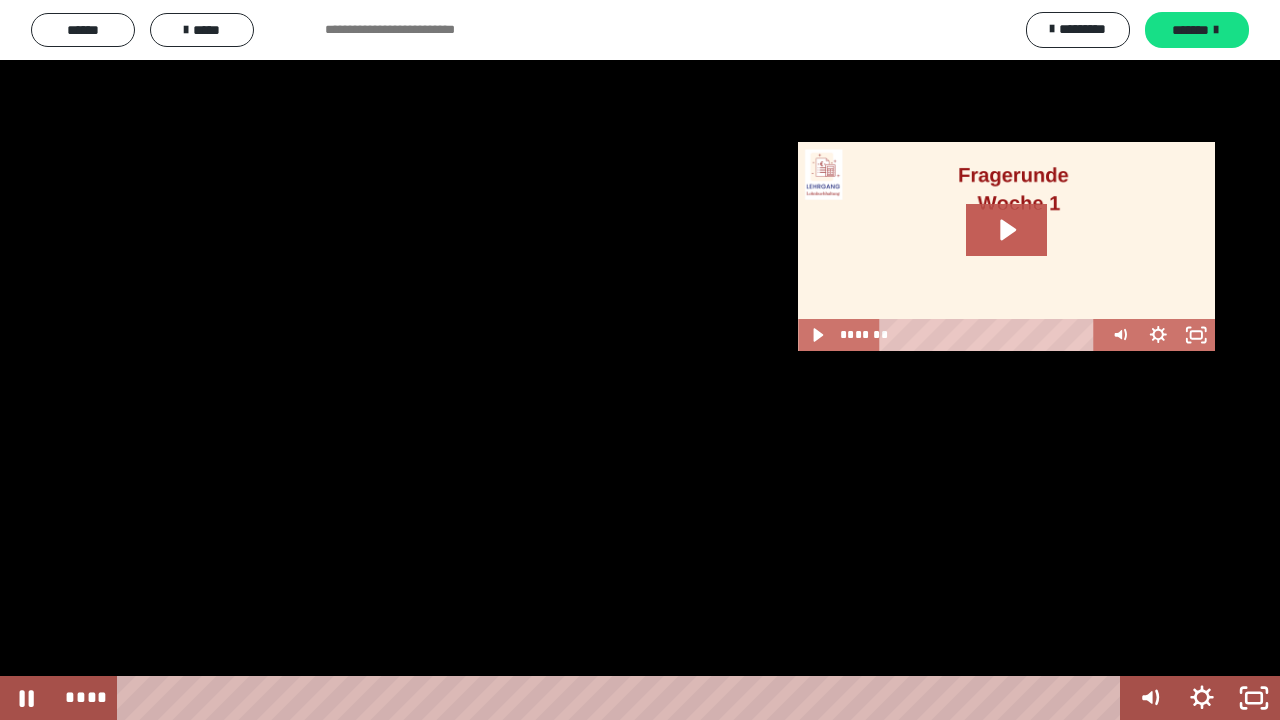 click at bounding box center (640, 360) 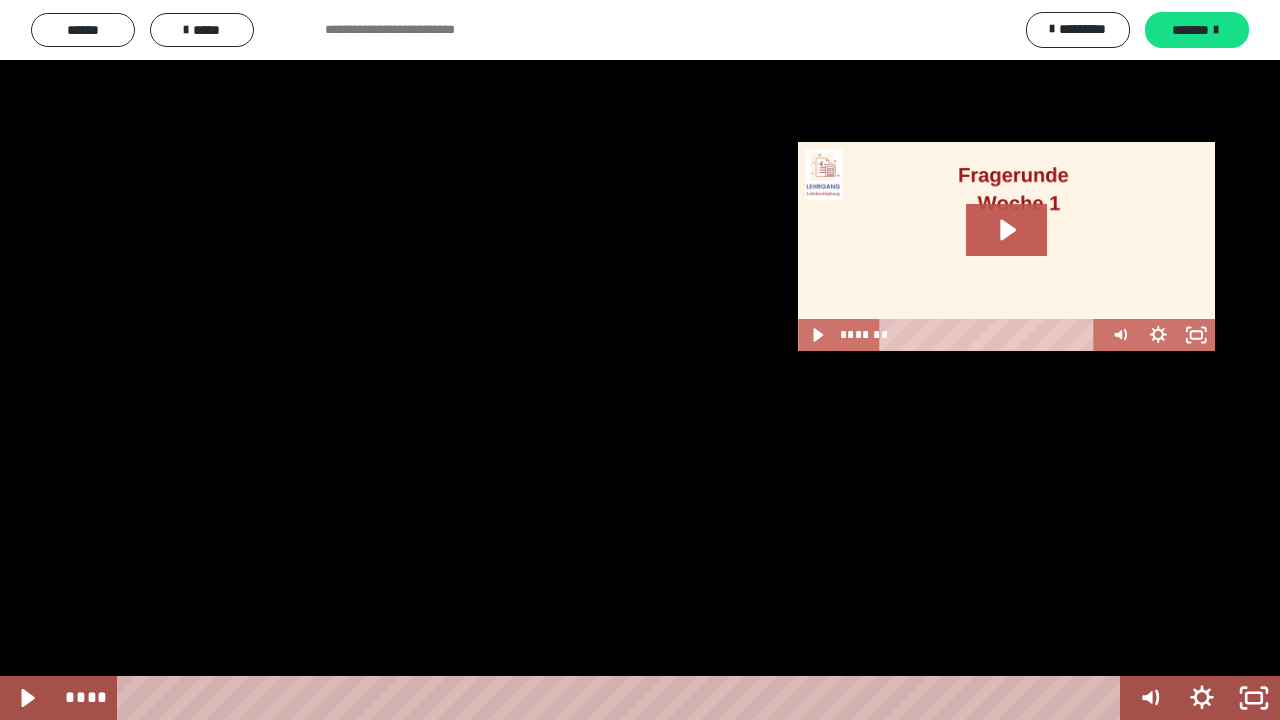 click at bounding box center [640, 360] 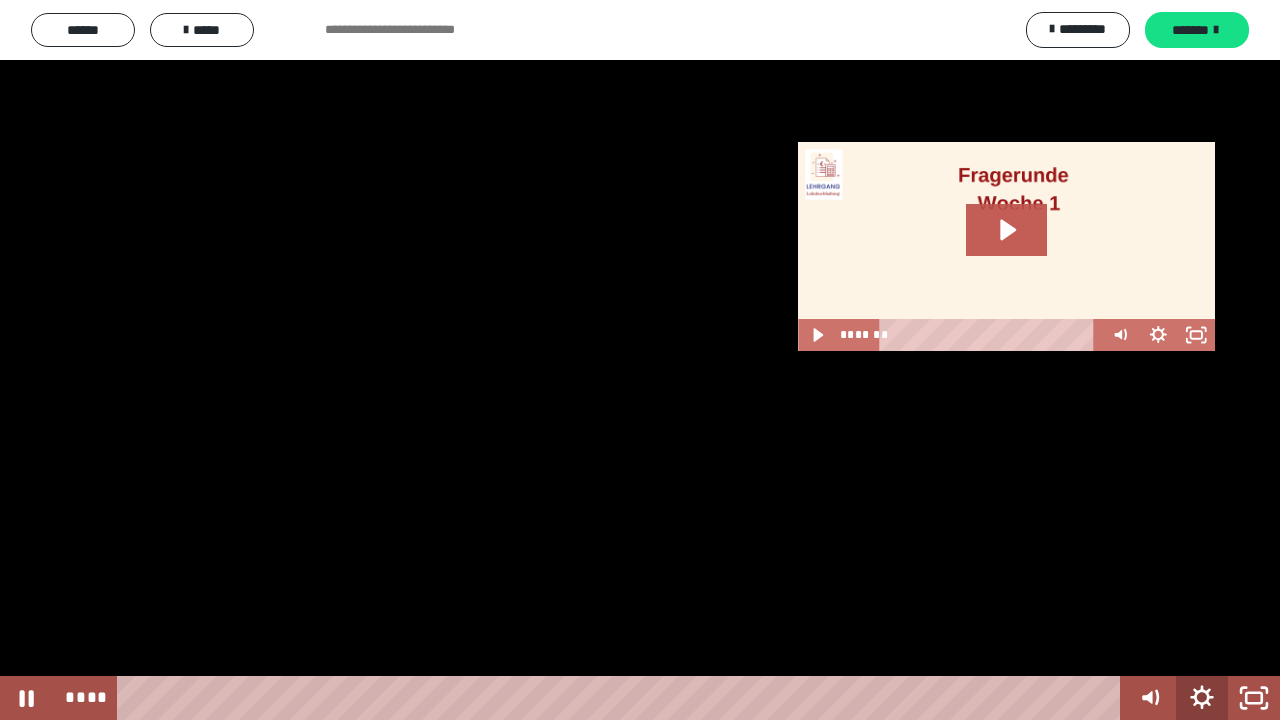 click 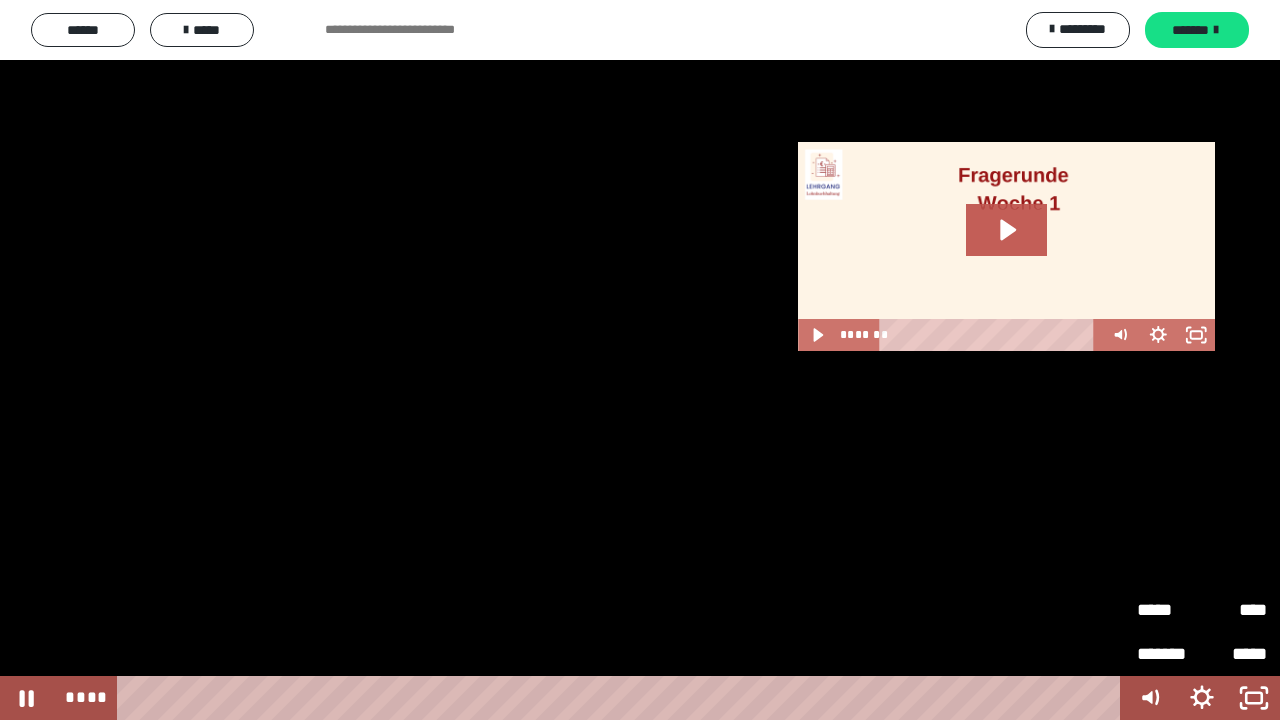 click on "*****" at bounding box center [1169, 610] 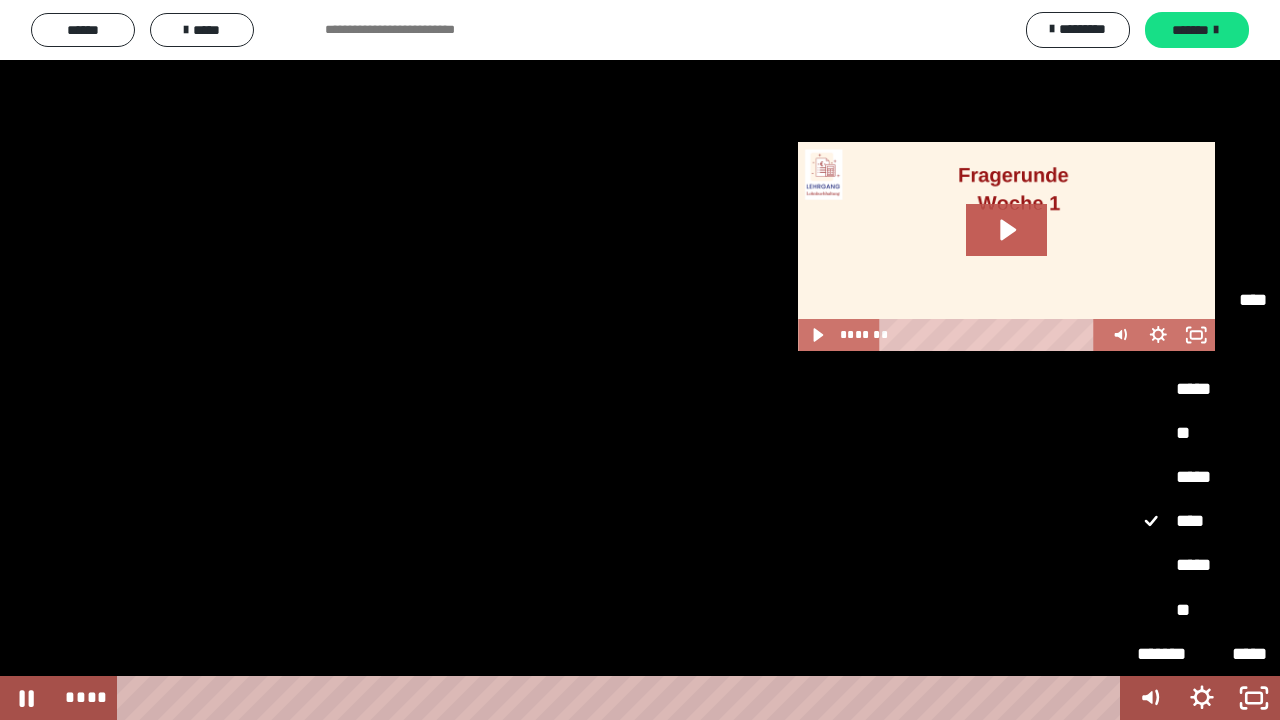 click on "**" at bounding box center (1202, 433) 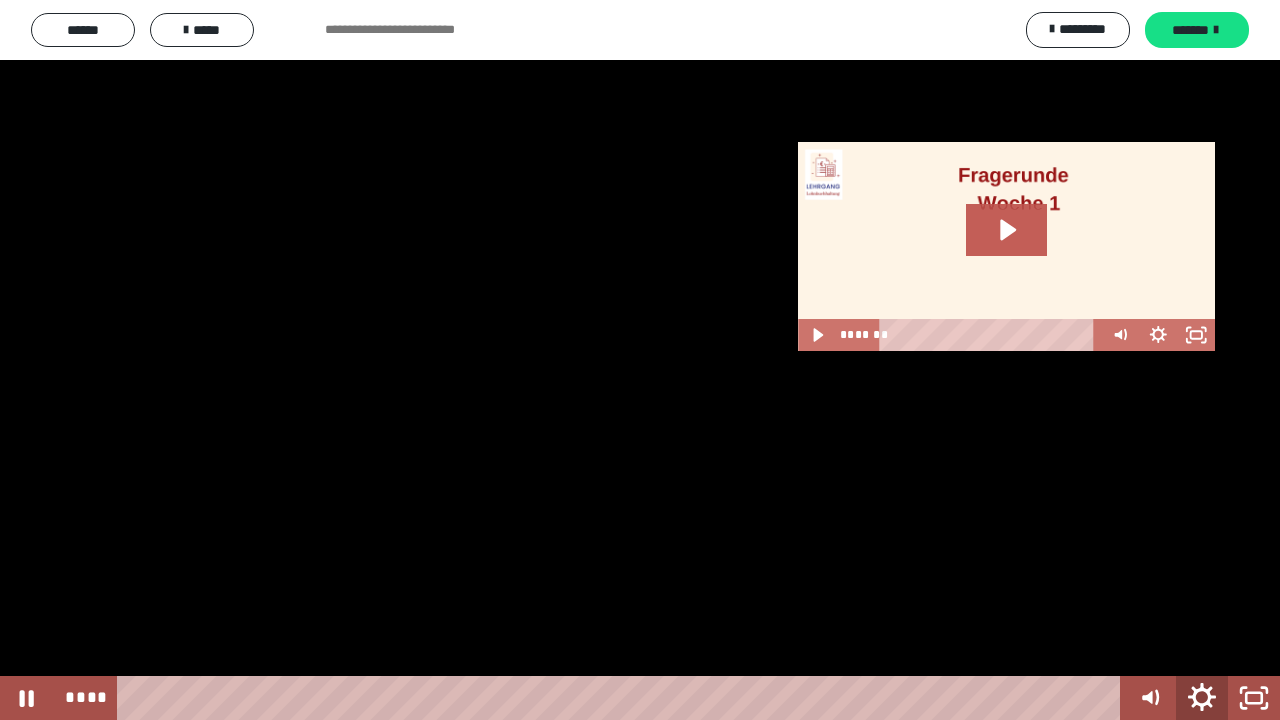 click 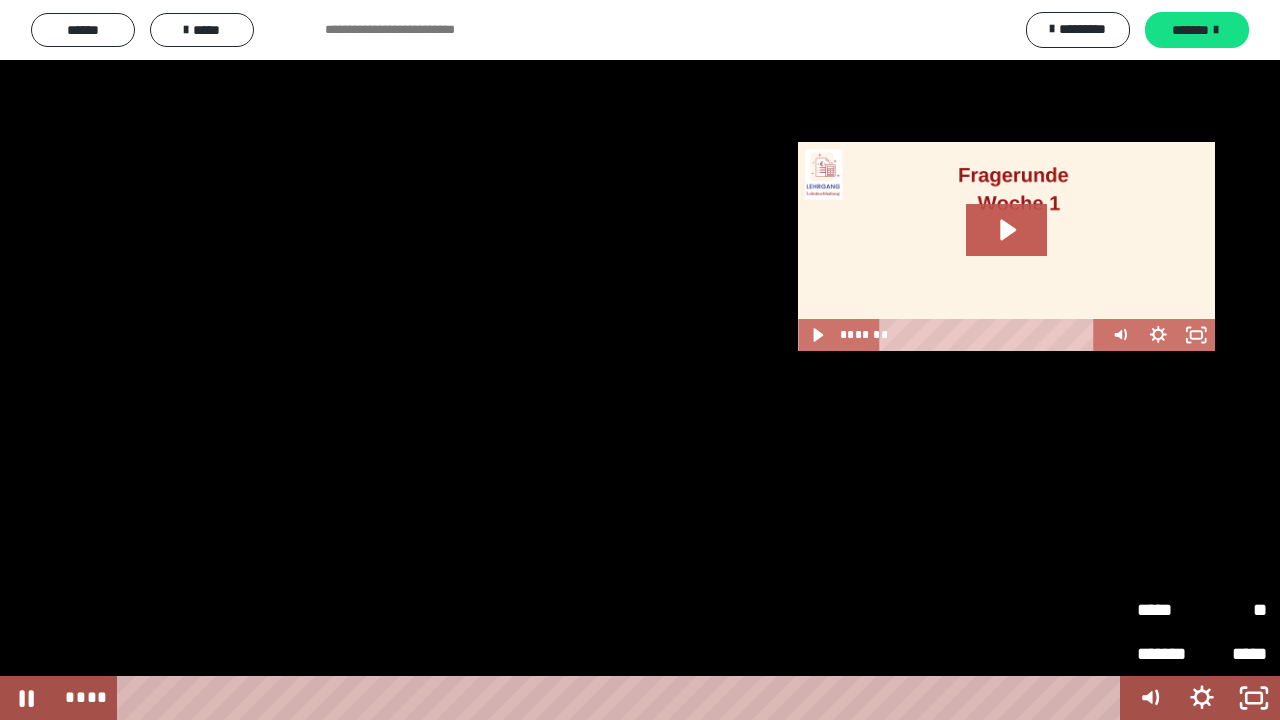 click on "*****" at bounding box center (1169, 601) 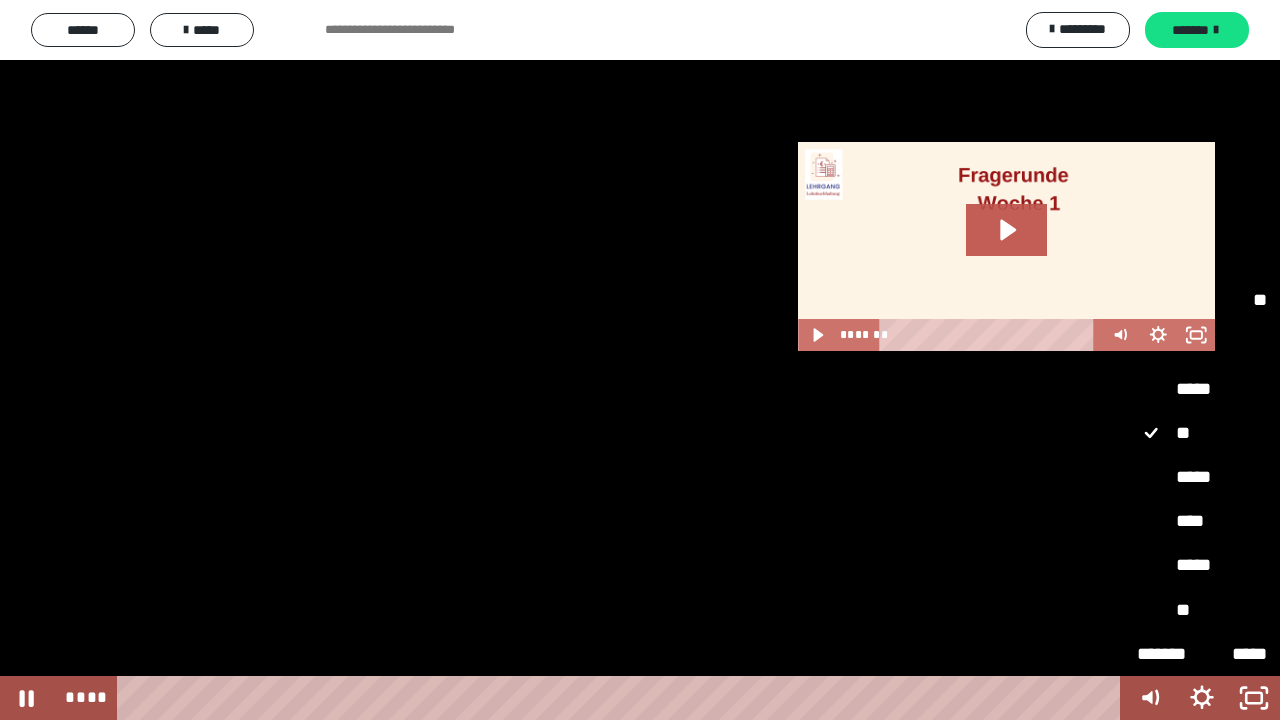 click on "****" at bounding box center [1202, 521] 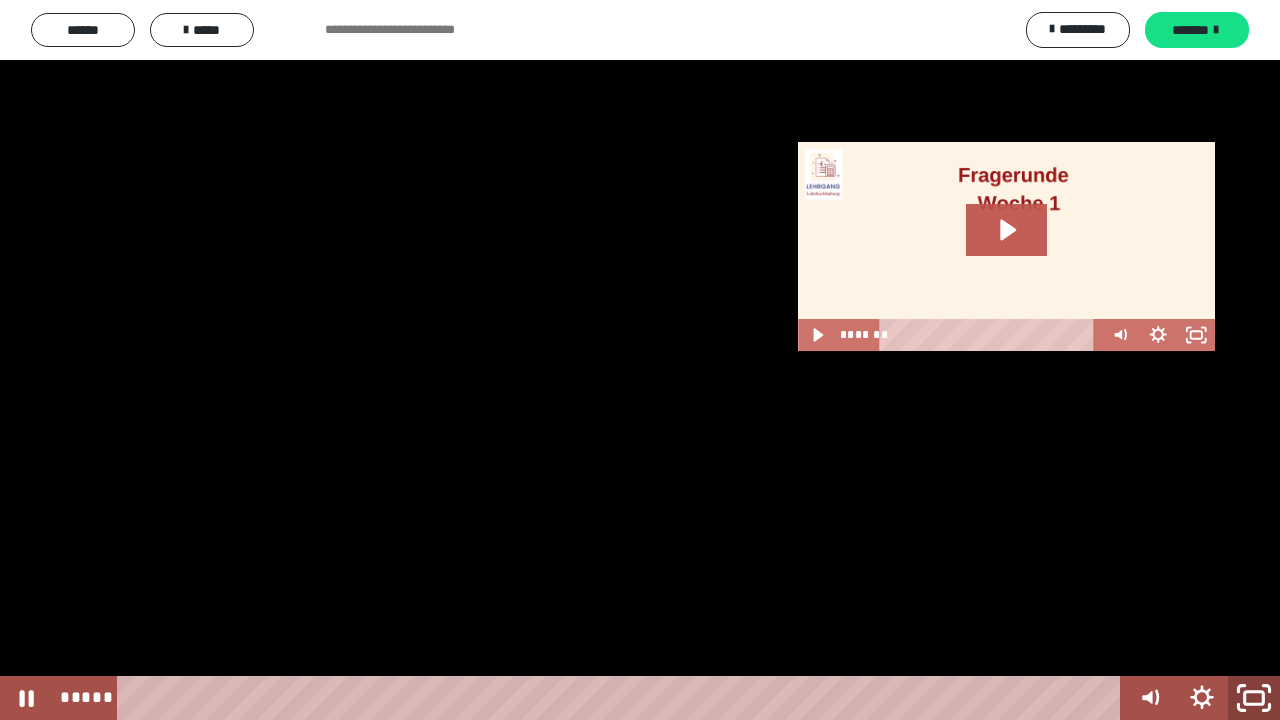 click 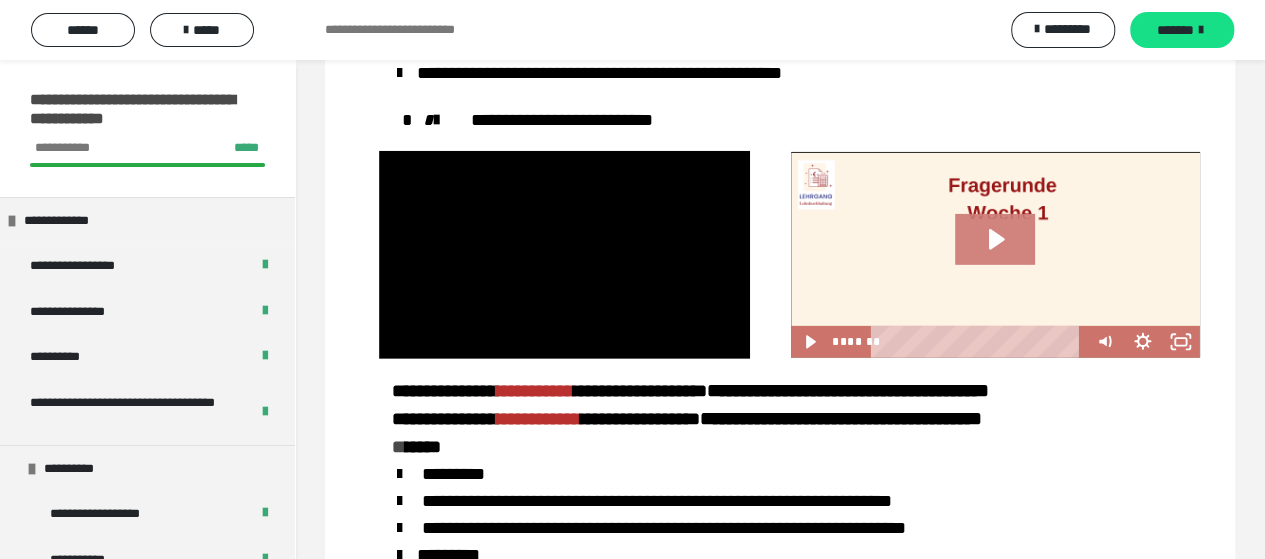 click 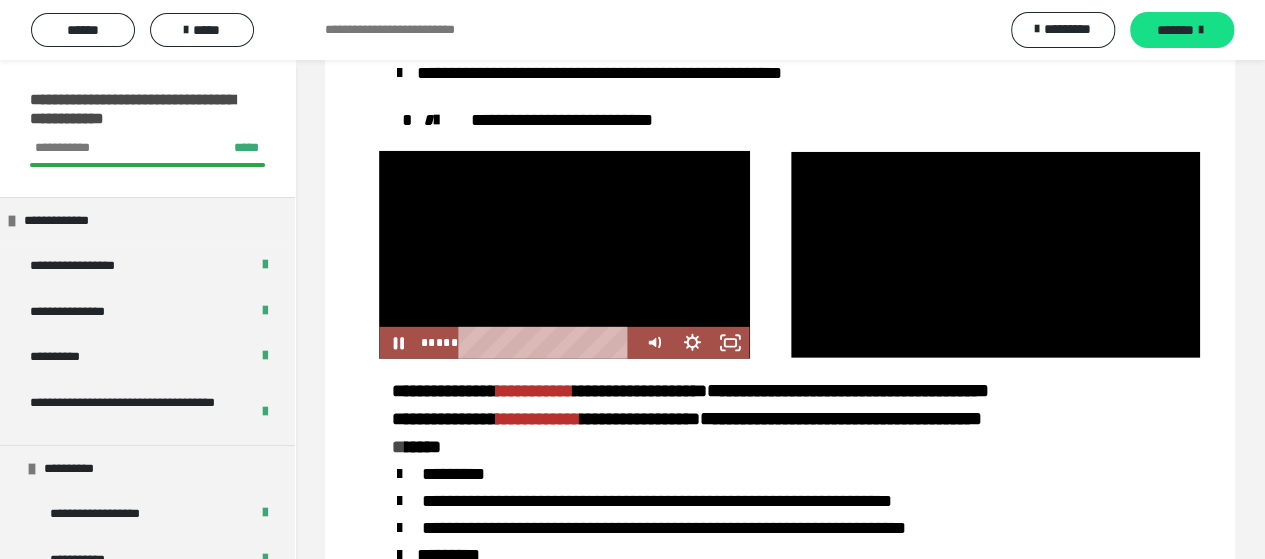 click at bounding box center [564, 255] 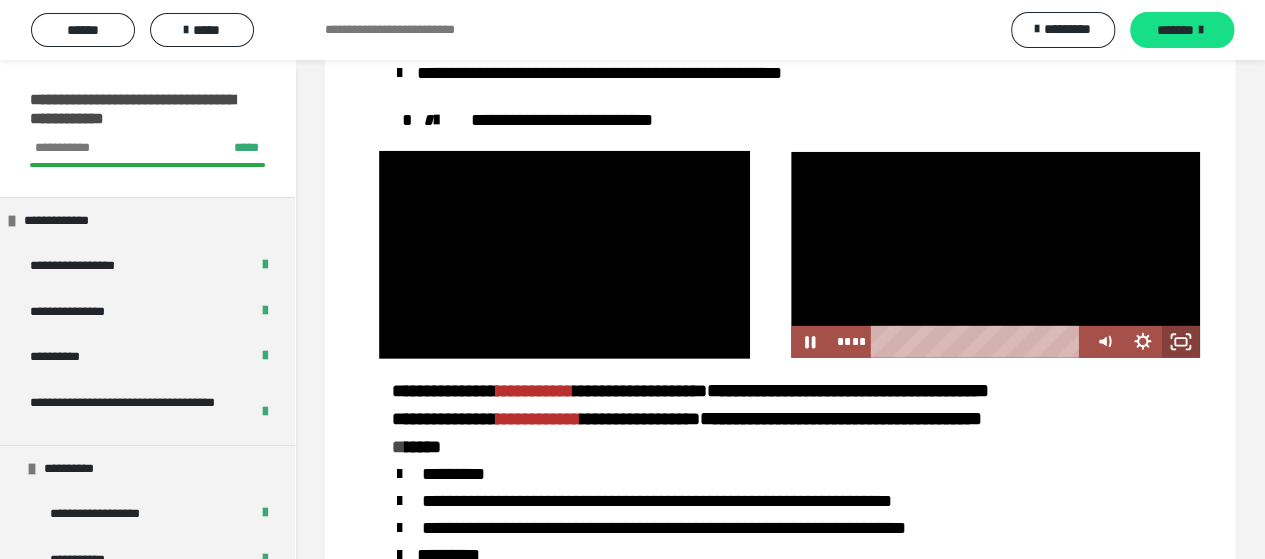 click 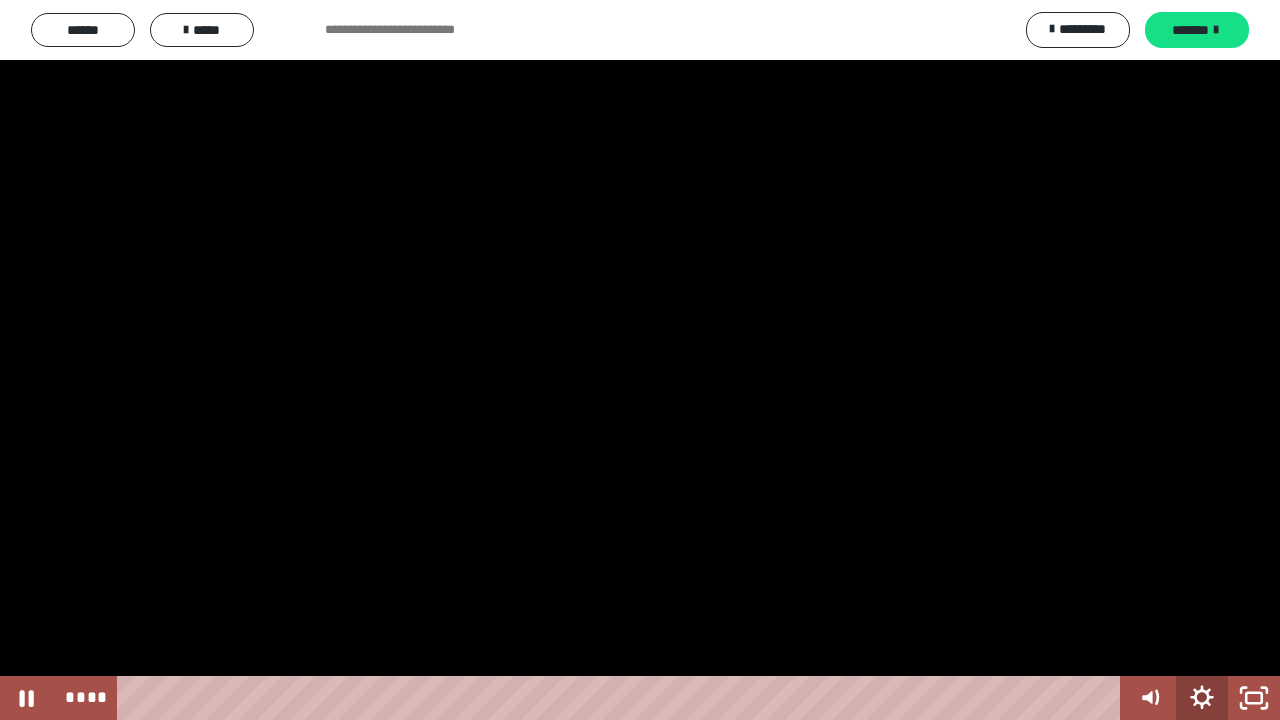 click 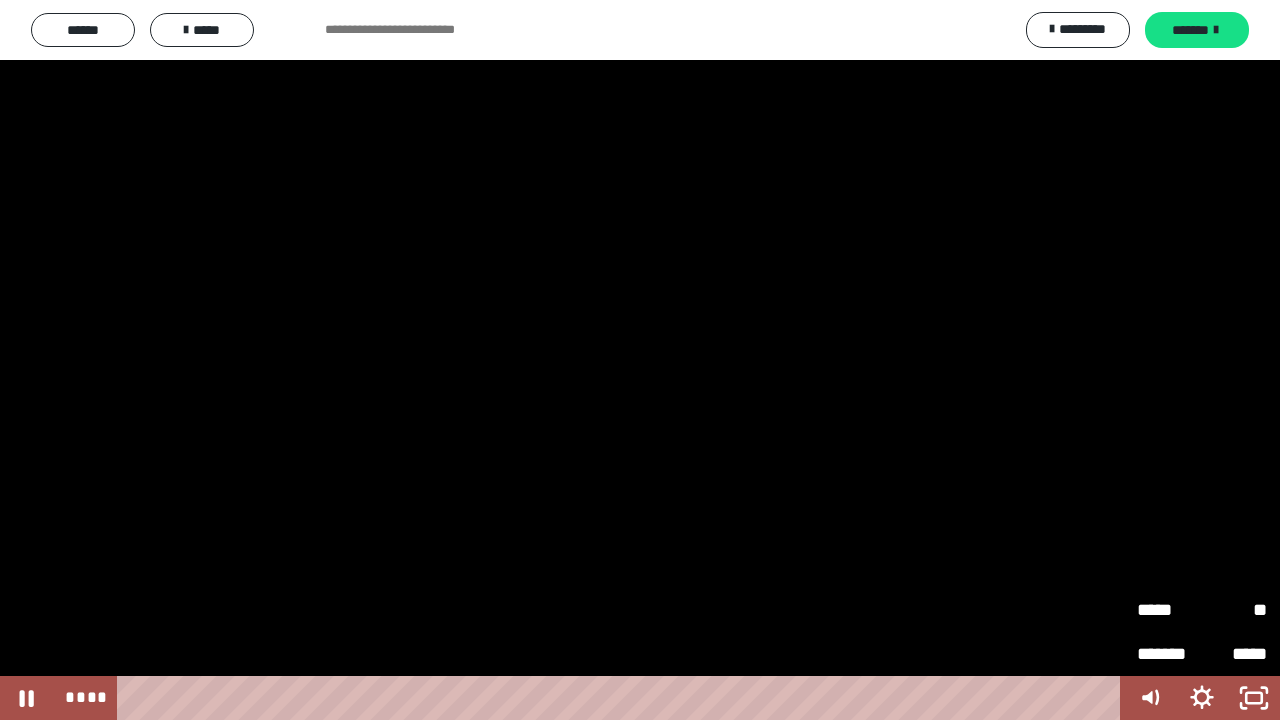 click on "*****" at bounding box center (1169, 610) 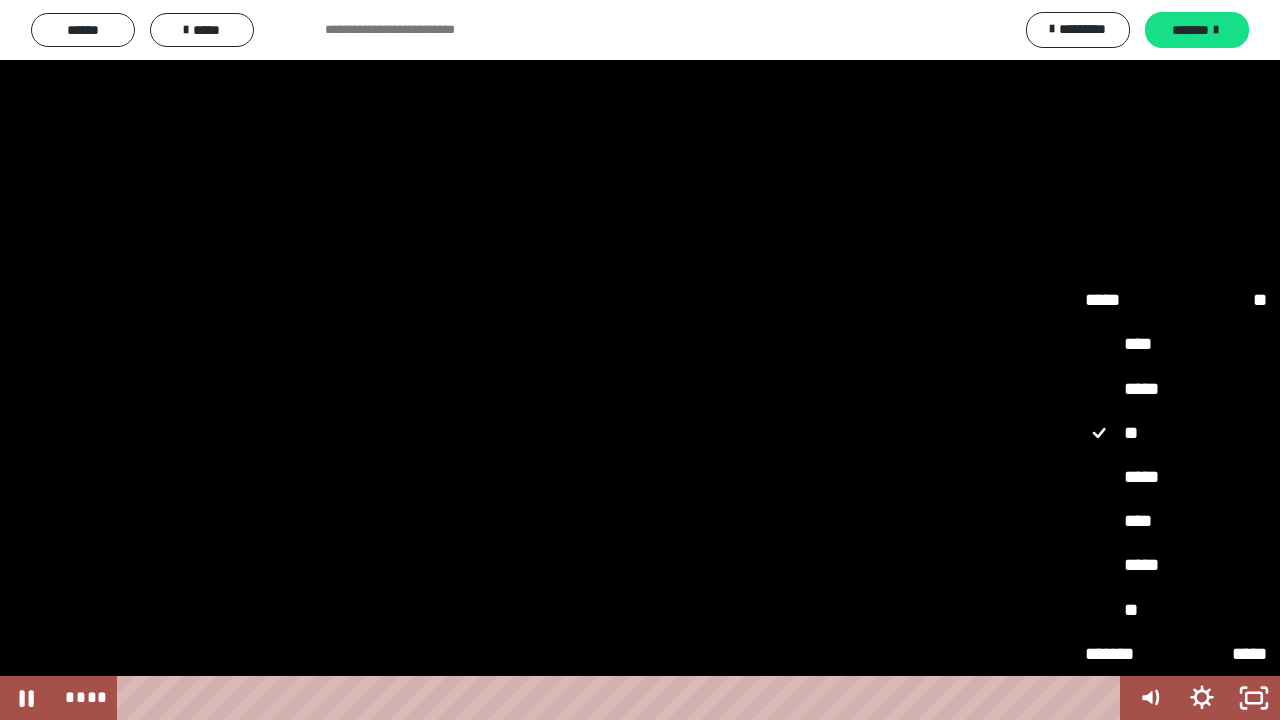 click on "*****" at bounding box center [1176, 565] 